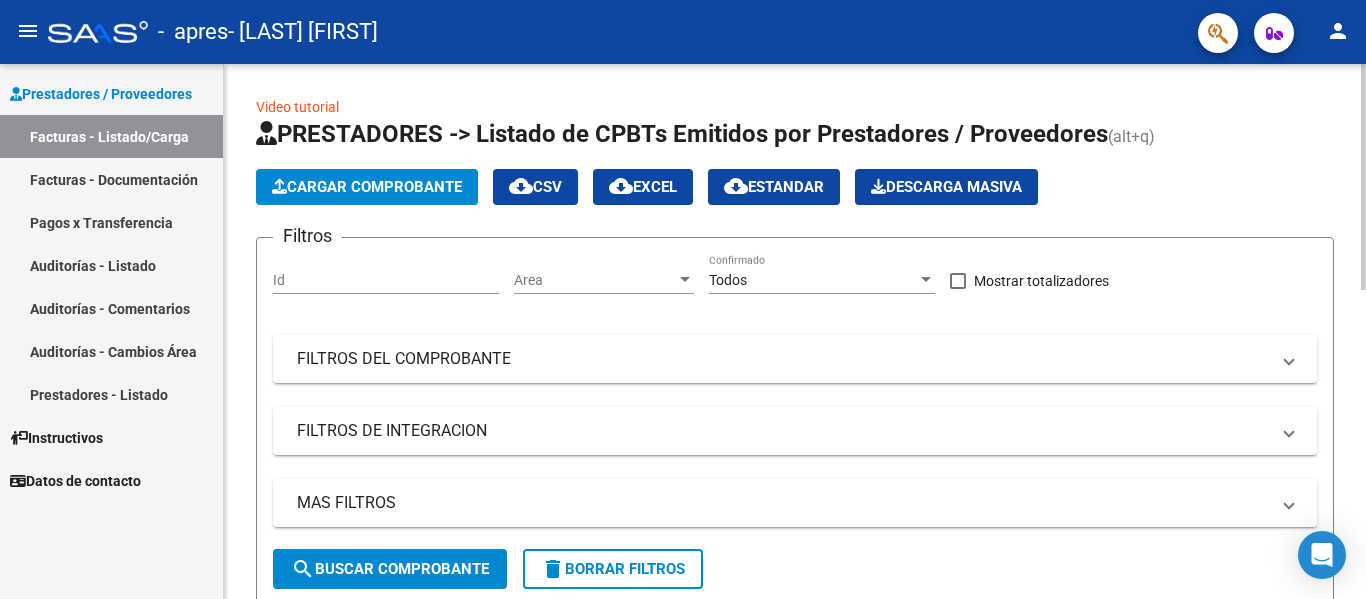 scroll, scrollTop: 0, scrollLeft: 0, axis: both 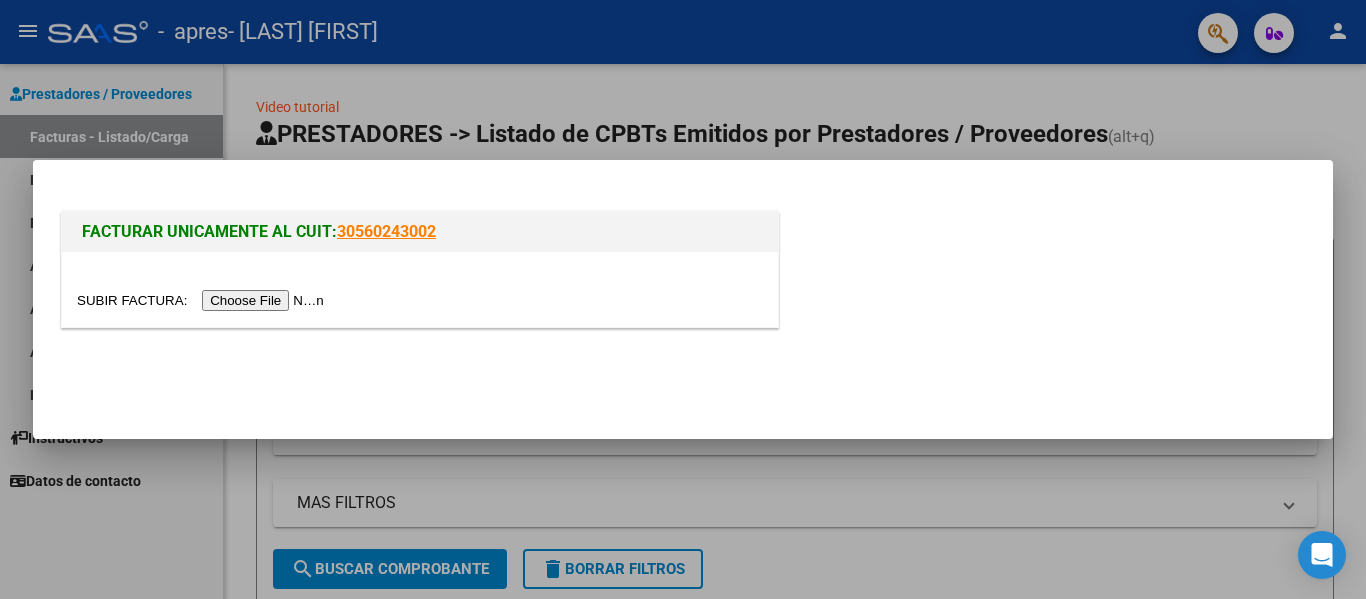 click at bounding box center [683, 299] 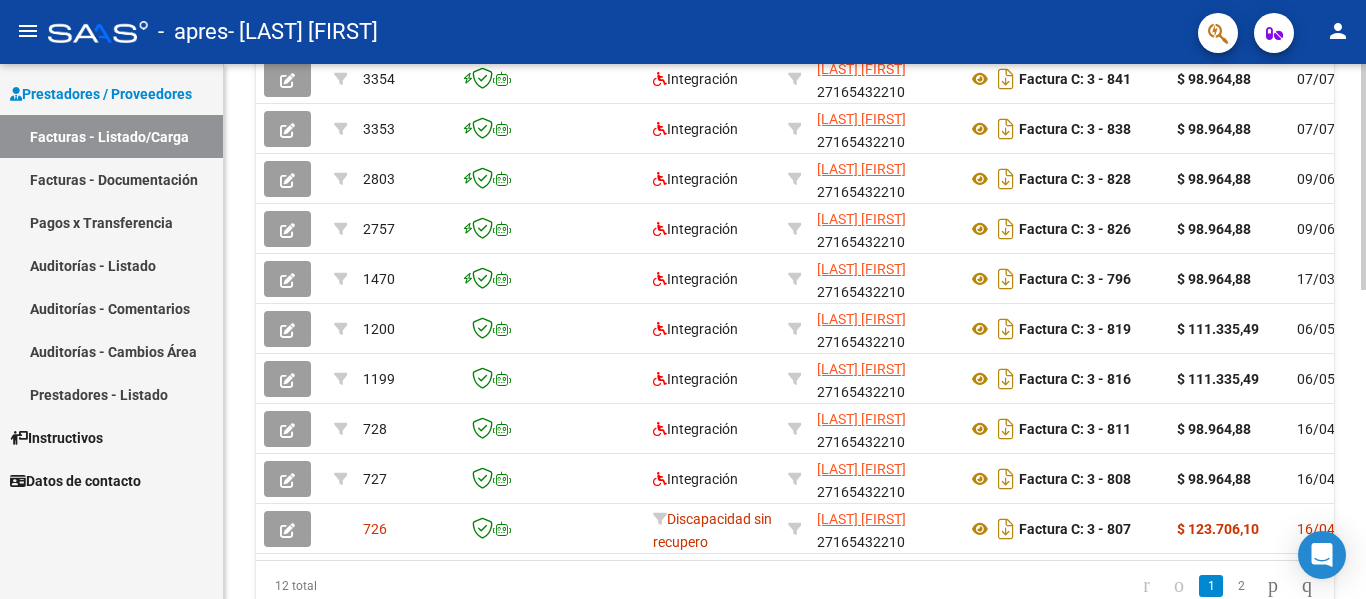 scroll, scrollTop: 638, scrollLeft: 0, axis: vertical 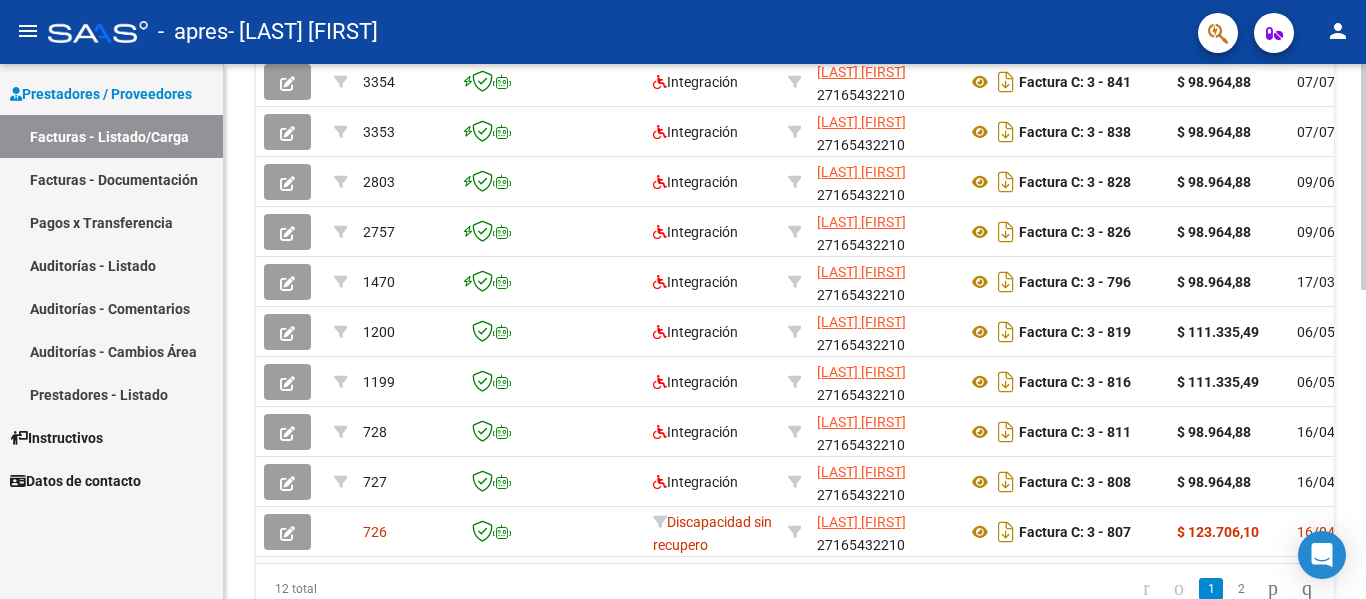 click 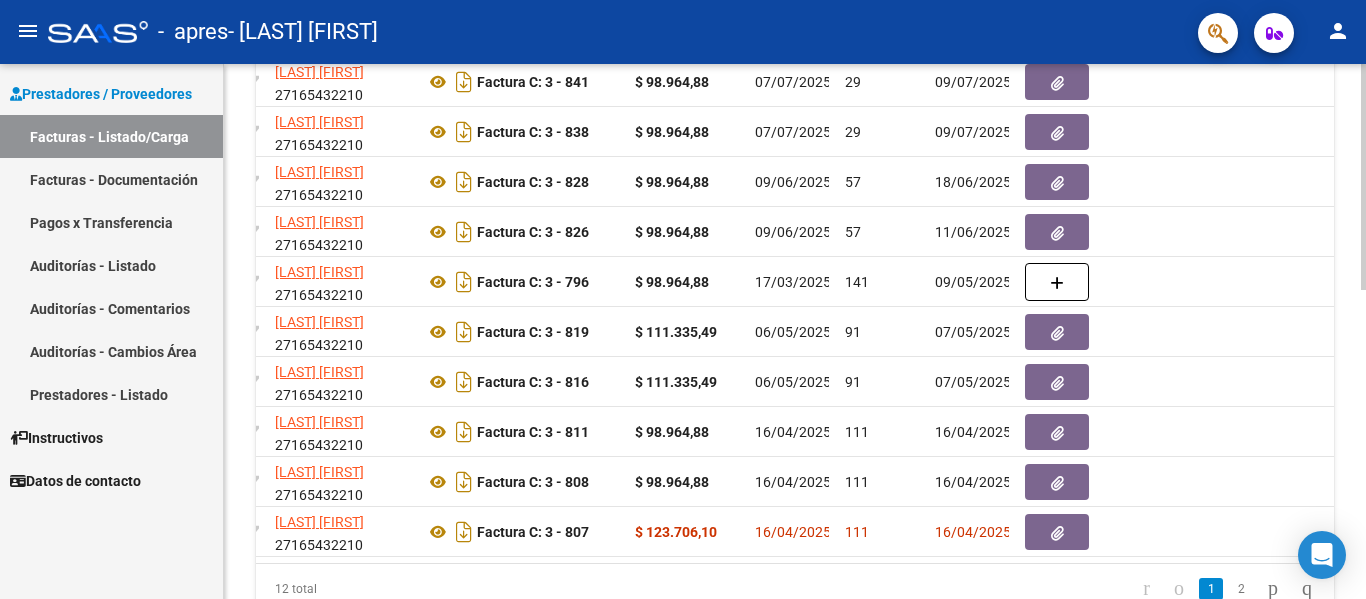scroll, scrollTop: 0, scrollLeft: 0, axis: both 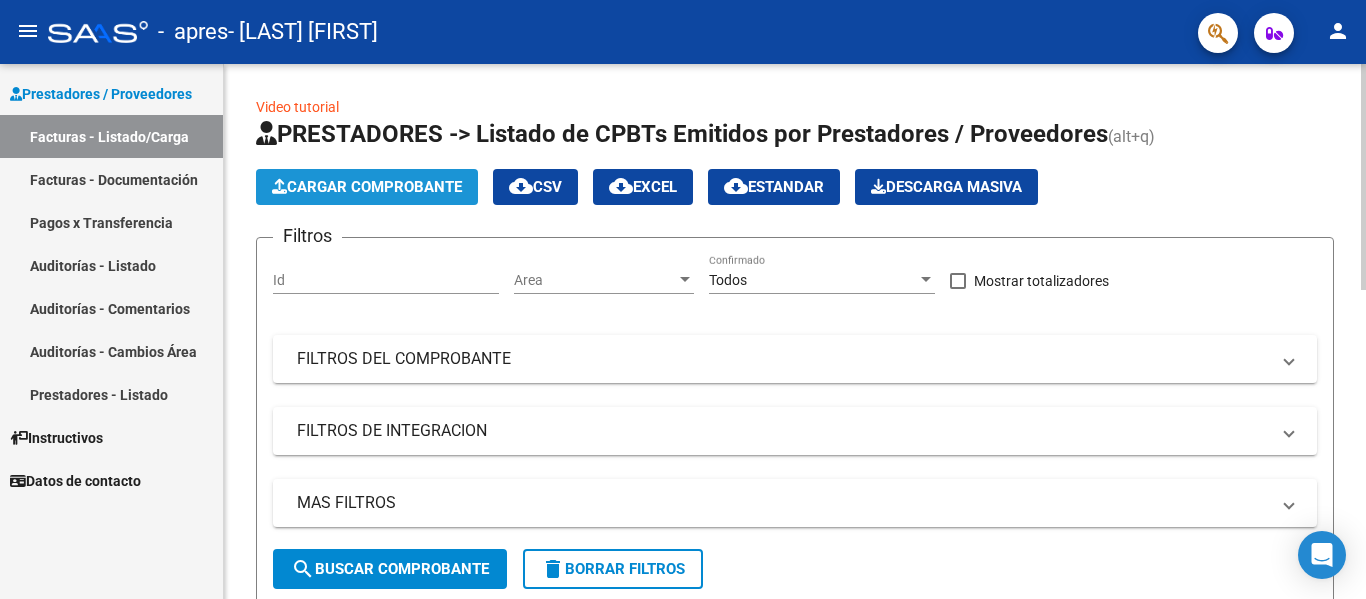 click on "Cargar Comprobante" 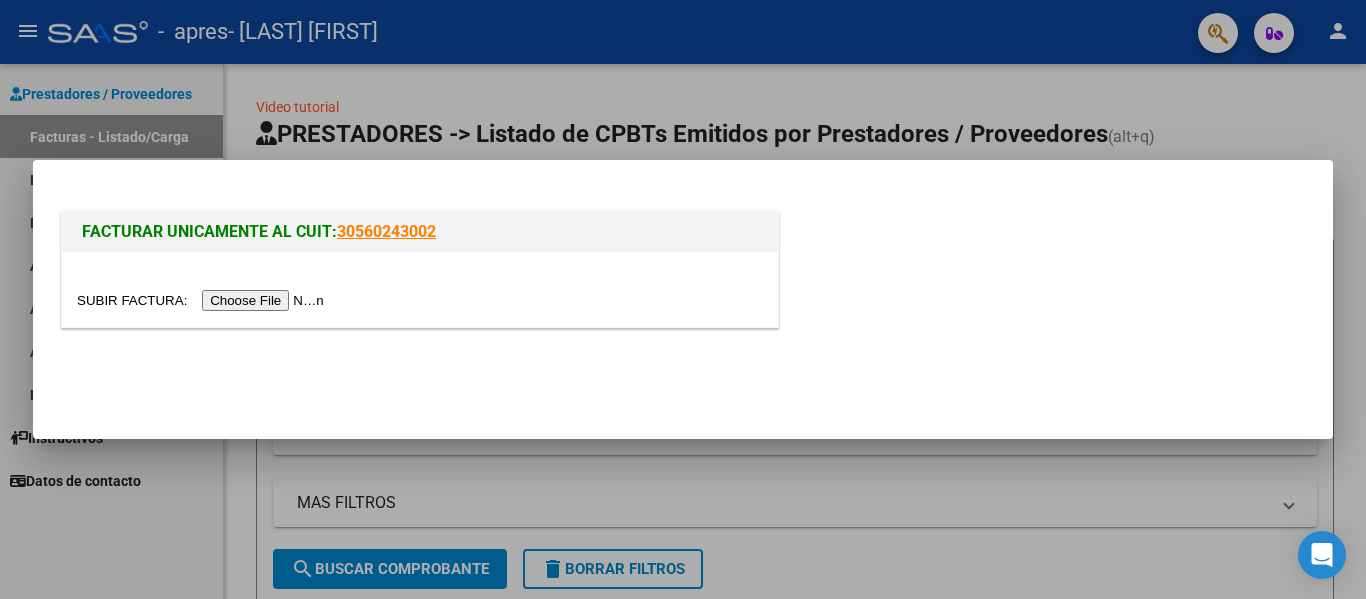 click at bounding box center (203, 300) 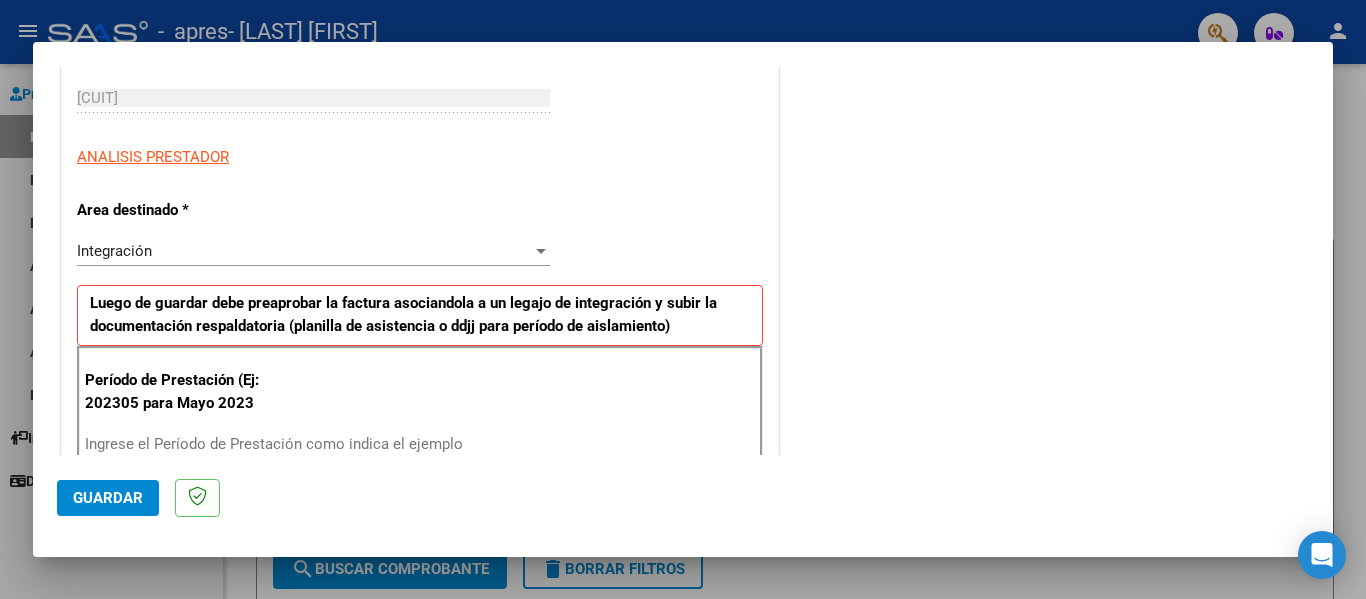 scroll, scrollTop: 400, scrollLeft: 0, axis: vertical 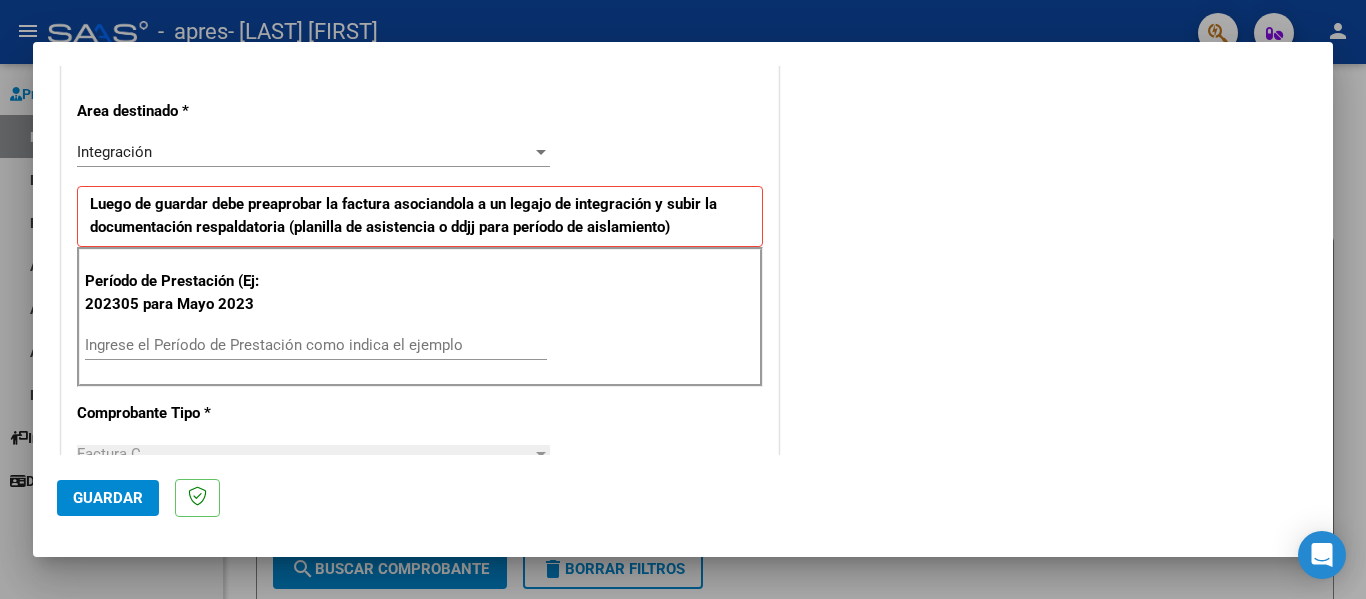 click on "Ingrese el Período de Prestación como indica el ejemplo" at bounding box center (316, 345) 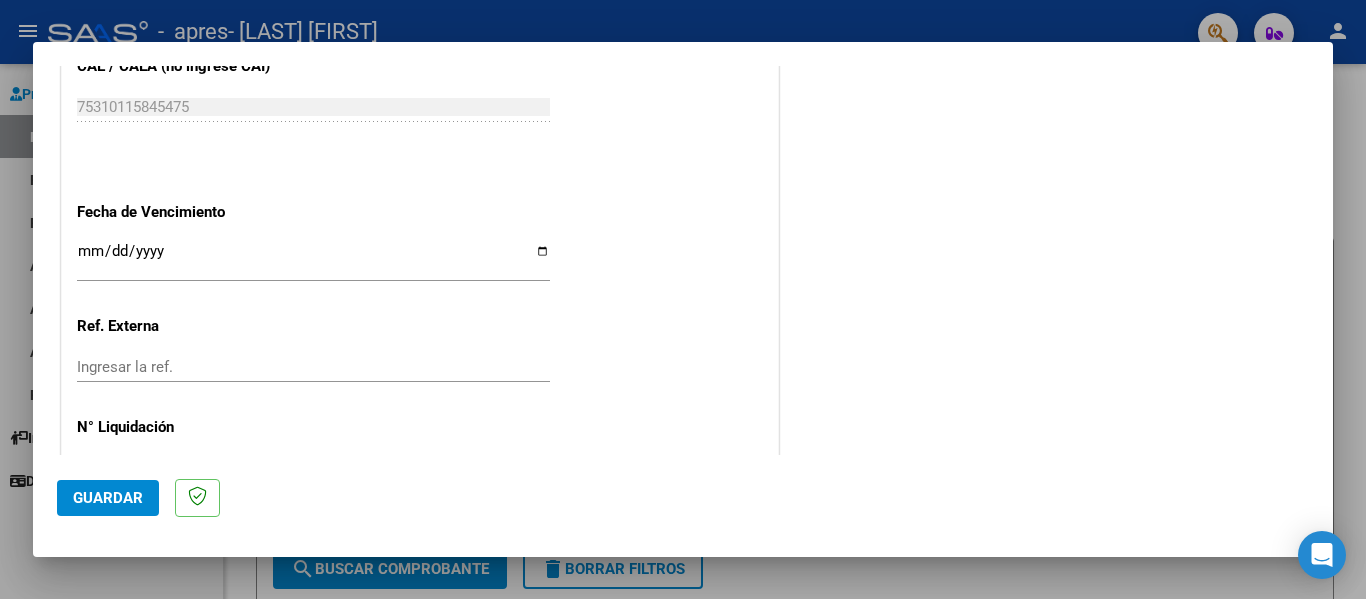 scroll, scrollTop: 1300, scrollLeft: 0, axis: vertical 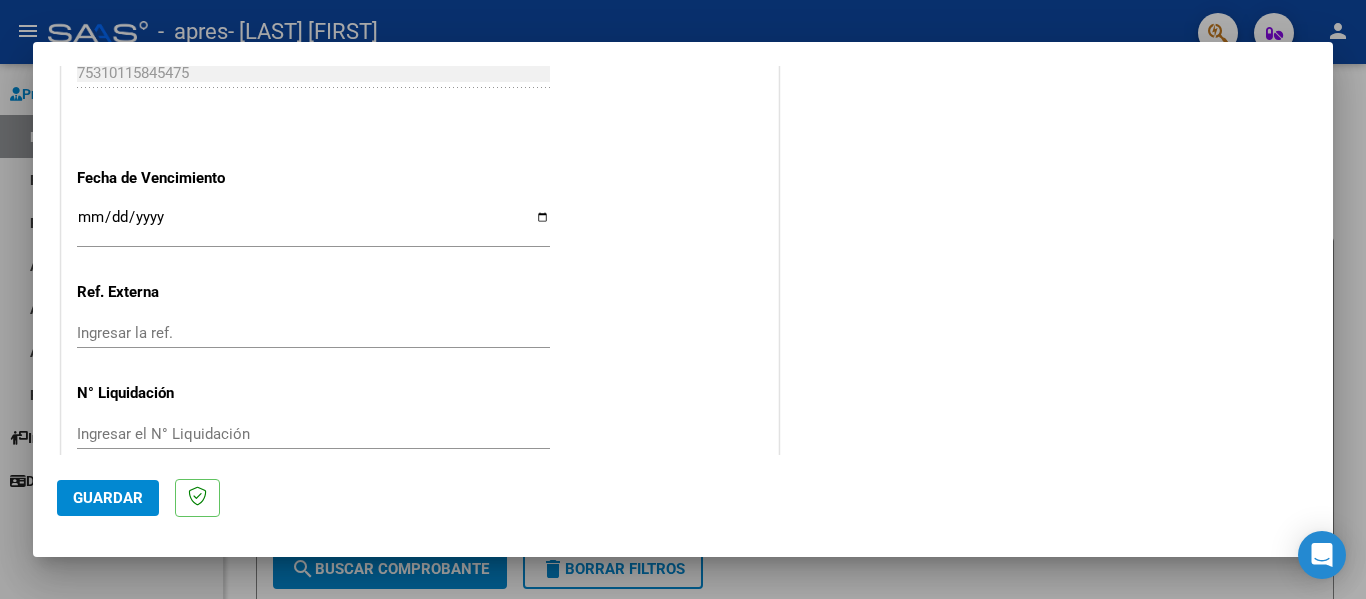 type on "202507" 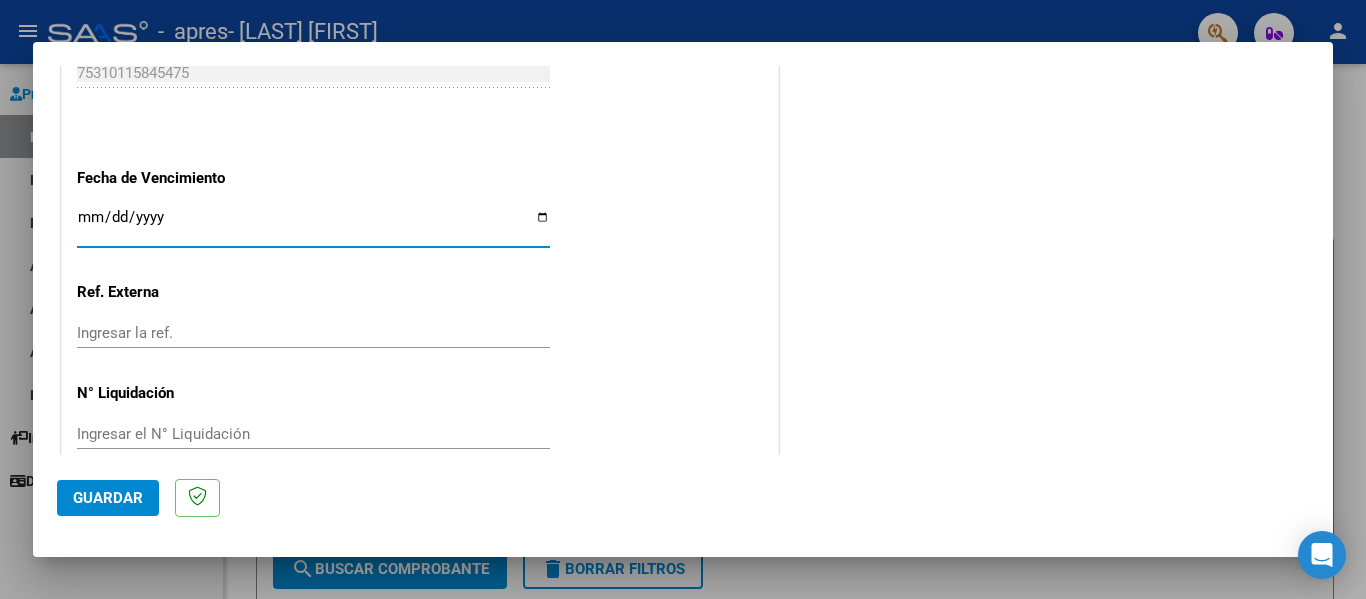 click on "Ingresar la fecha" at bounding box center (313, 225) 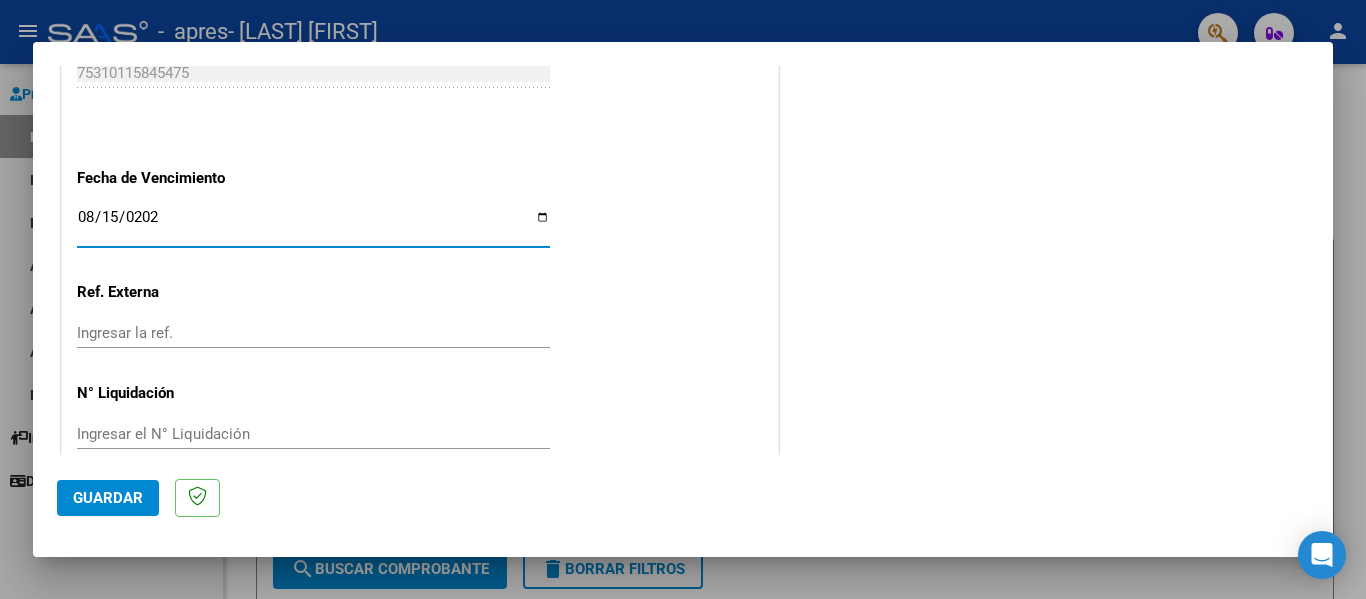 type on "2025-08-15" 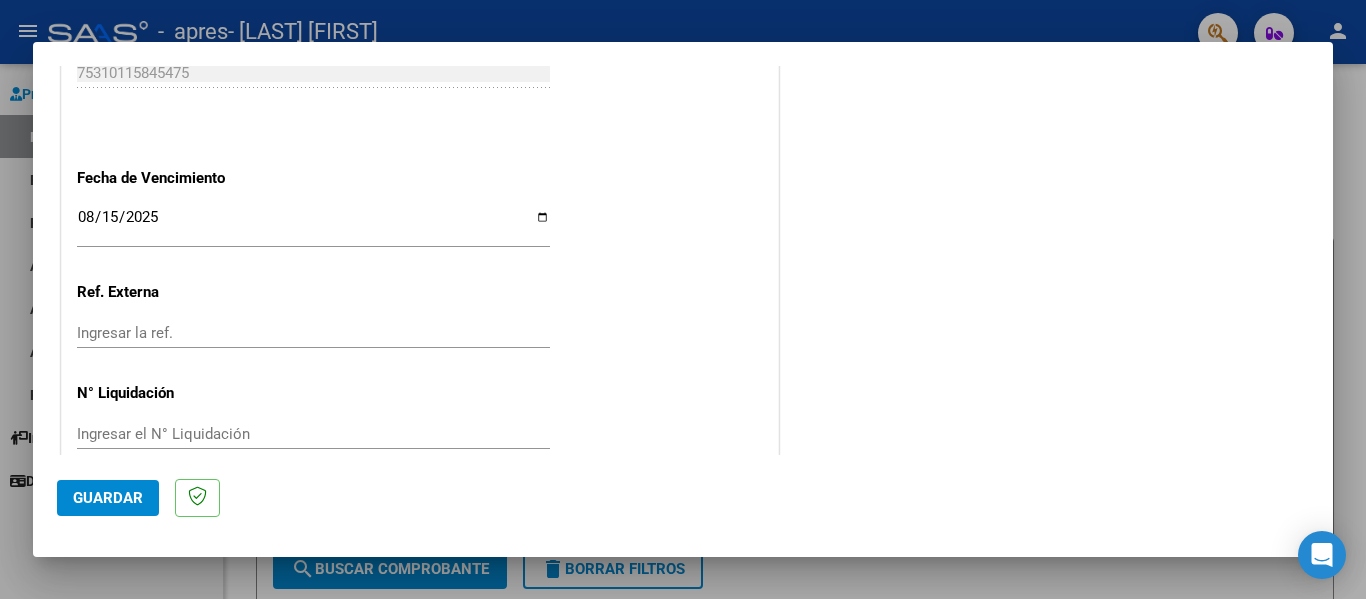 click on "CUIT  *   [CUIT] Ingresar CUIT  ANALISIS PRESTADOR  Area destinado * Integración Seleccionar Area Luego de guardar debe preaprobar la factura asociandola a un legajo de integración y subir la documentación respaldatoria (planilla de asistencia o ddjj para período de aislamiento)  Período de Prestación (Ej: 202305 para Mayo 2023    202507 Ingrese el Período de Prestación como indica el ejemplo   Comprobante Tipo * Factura C Seleccionar Tipo Punto de Venta  *   3 Ingresar el Nro.  Número  *   850 Ingresar el Nro.  Monto  *   $ 123.706,10 Ingresar el monto  Fecha del Cpbt.  *   2025-08-05 Ingresar la fecha  CAE / CAEA (no ingrese CAI)    75310115845475 Ingresar el CAE o CAEA (no ingrese CAI)  Fecha de Vencimiento    2025-08-15 Ingresar la fecha  Ref. Externa    Ingresar la ref.  N° Liquidación    Ingresar el N° Liquidación" at bounding box center [420, -251] 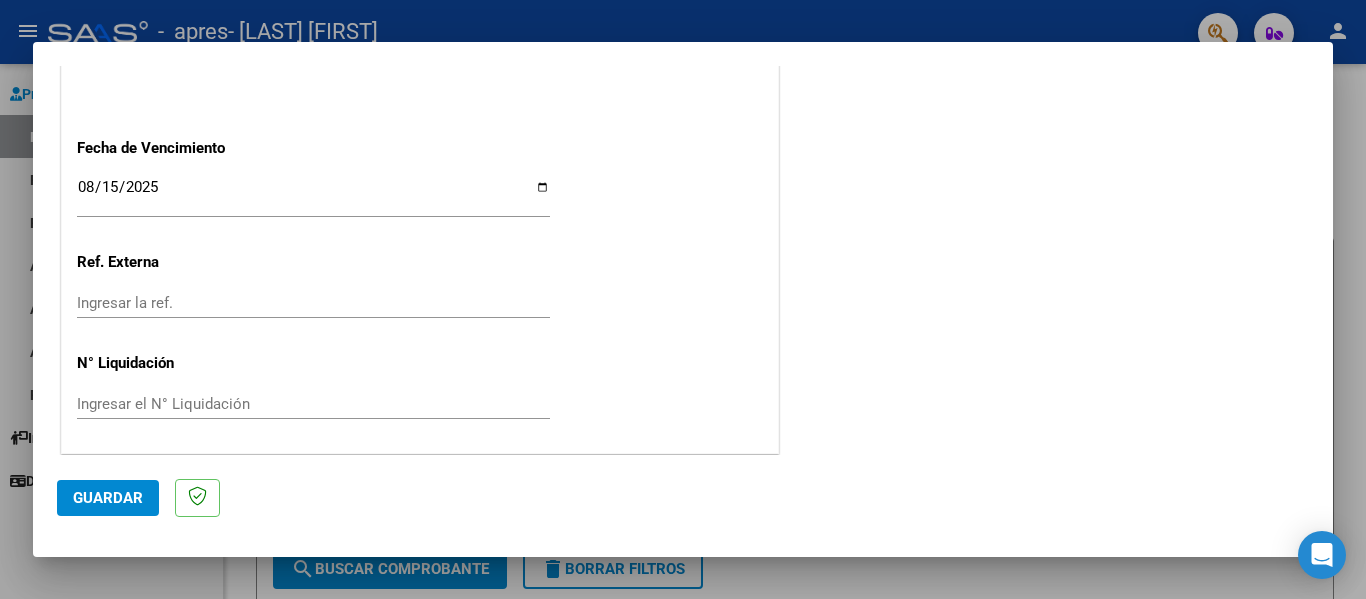 scroll, scrollTop: 1333, scrollLeft: 0, axis: vertical 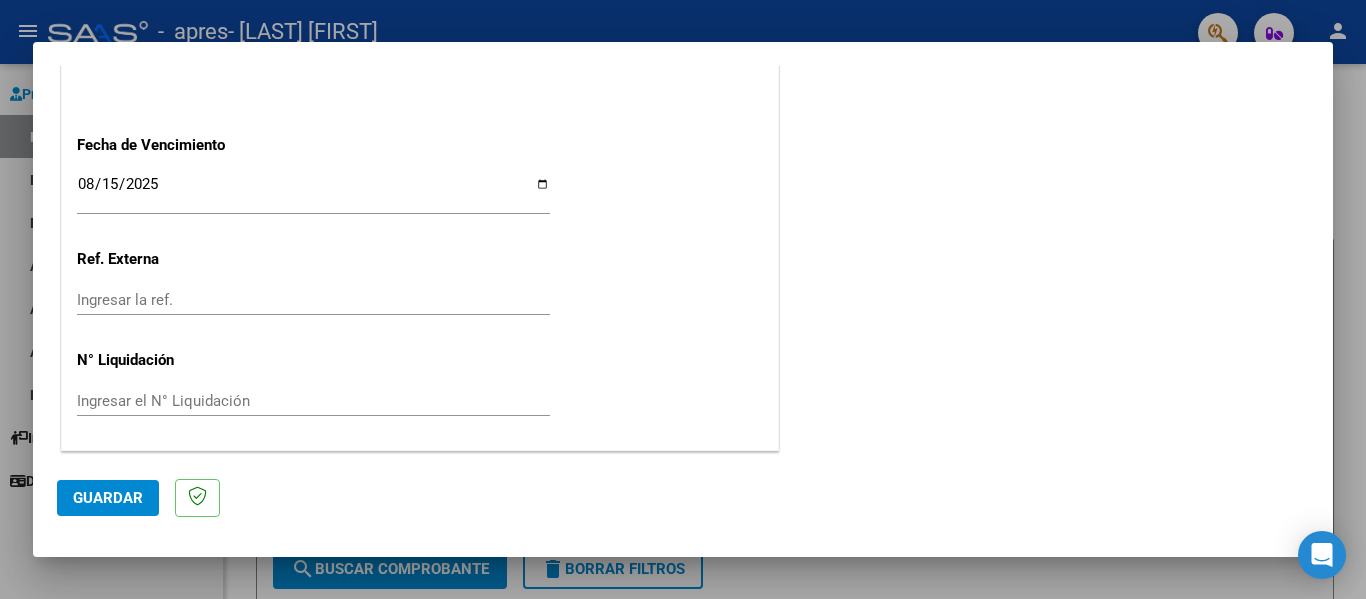 click on "Guardar" 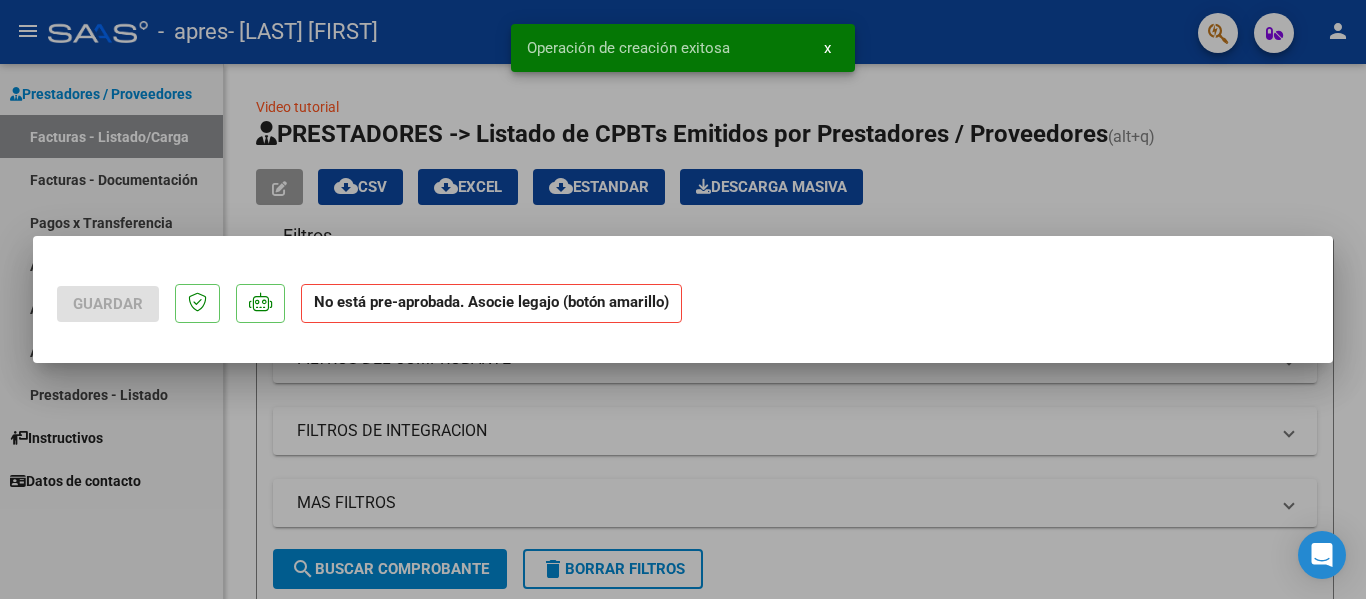 scroll, scrollTop: 0, scrollLeft: 0, axis: both 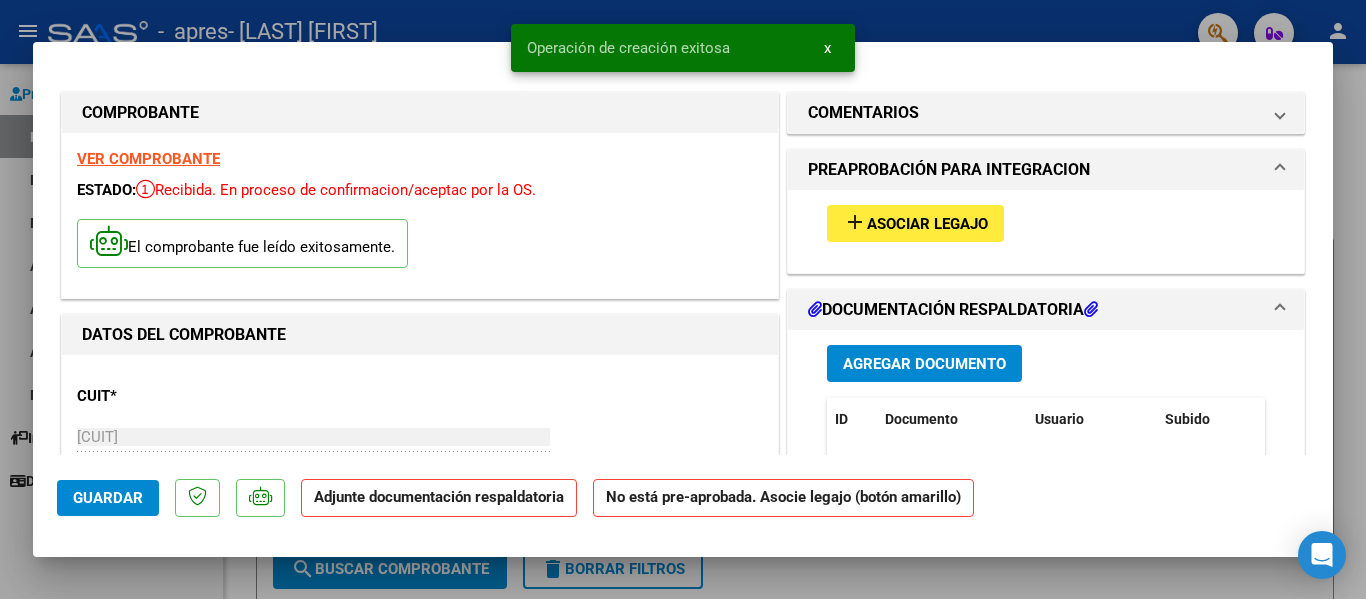 click on "Asociar Legajo" at bounding box center (927, 224) 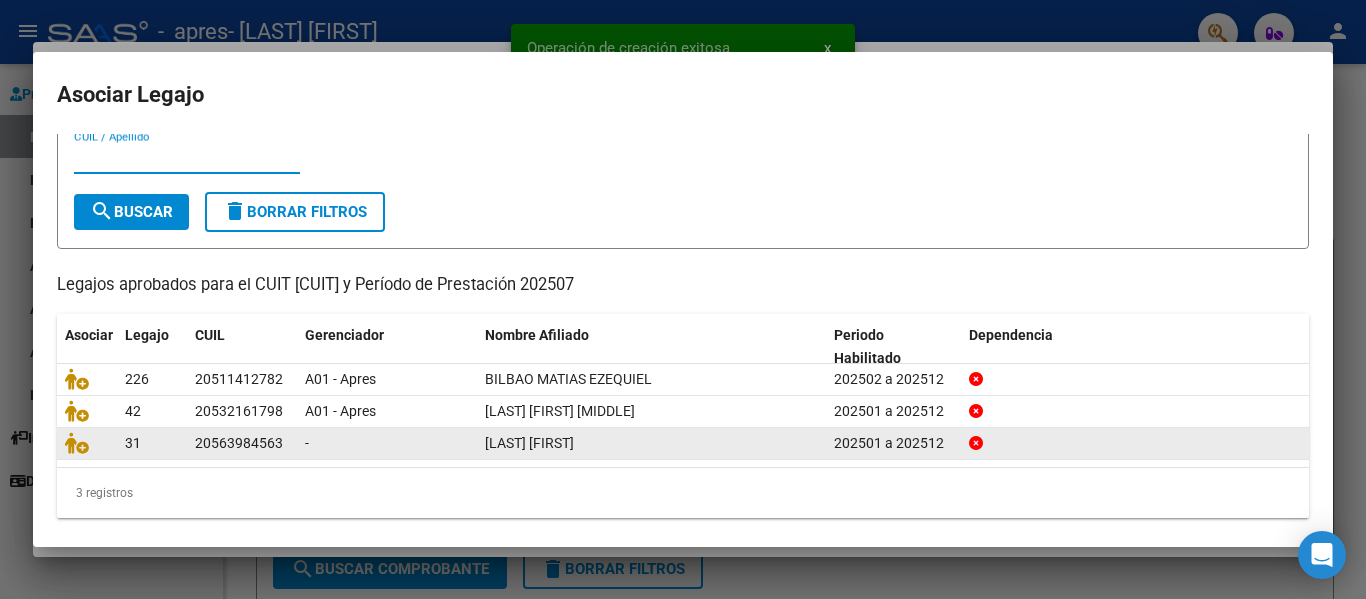 scroll, scrollTop: 71, scrollLeft: 0, axis: vertical 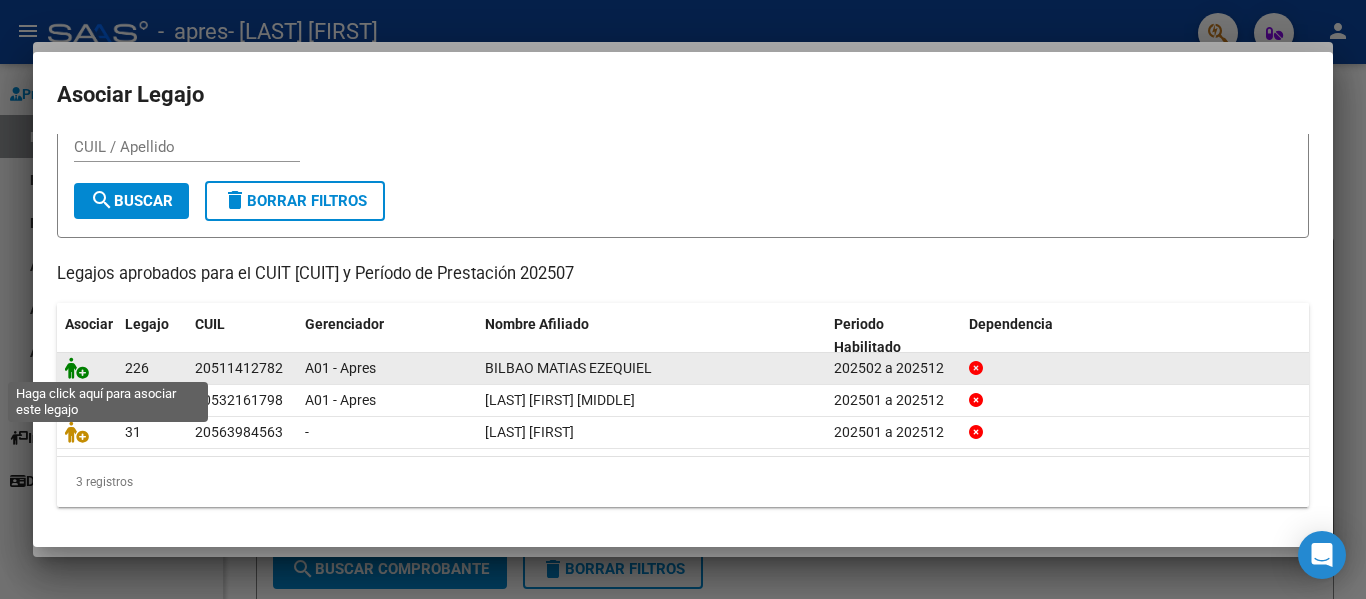 click 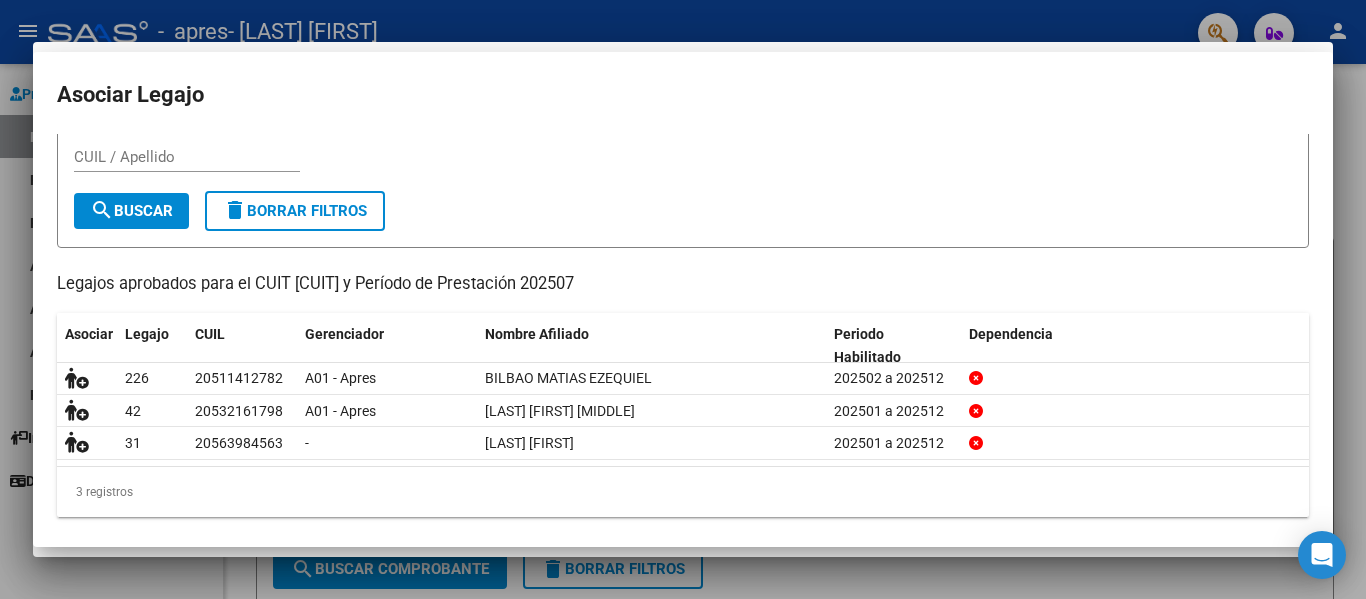 scroll, scrollTop: 0, scrollLeft: 0, axis: both 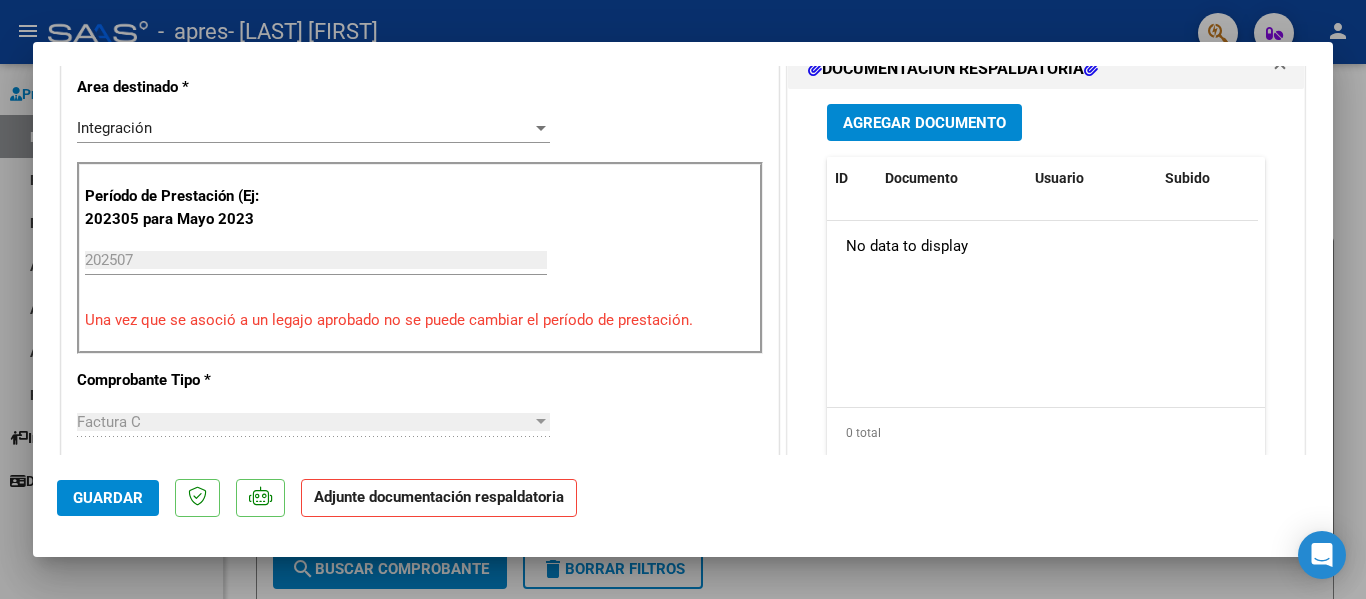 click on "Agregar Documento" at bounding box center (924, 123) 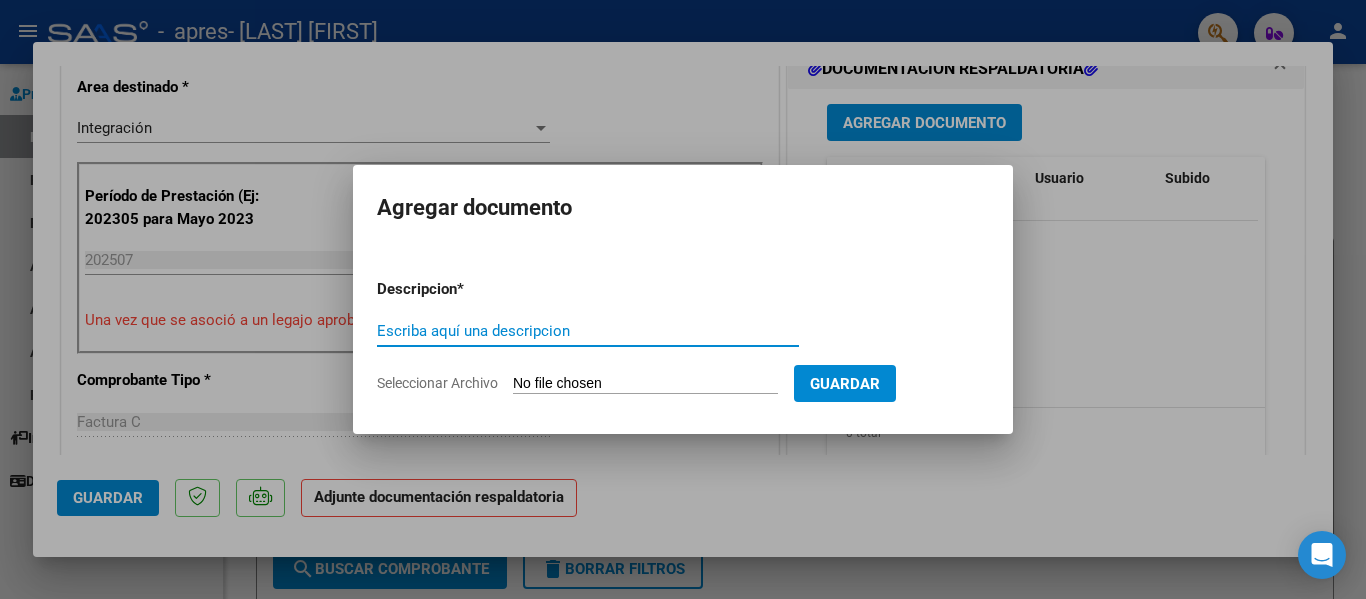 click on "Escriba aquí una descripcion" at bounding box center (588, 331) 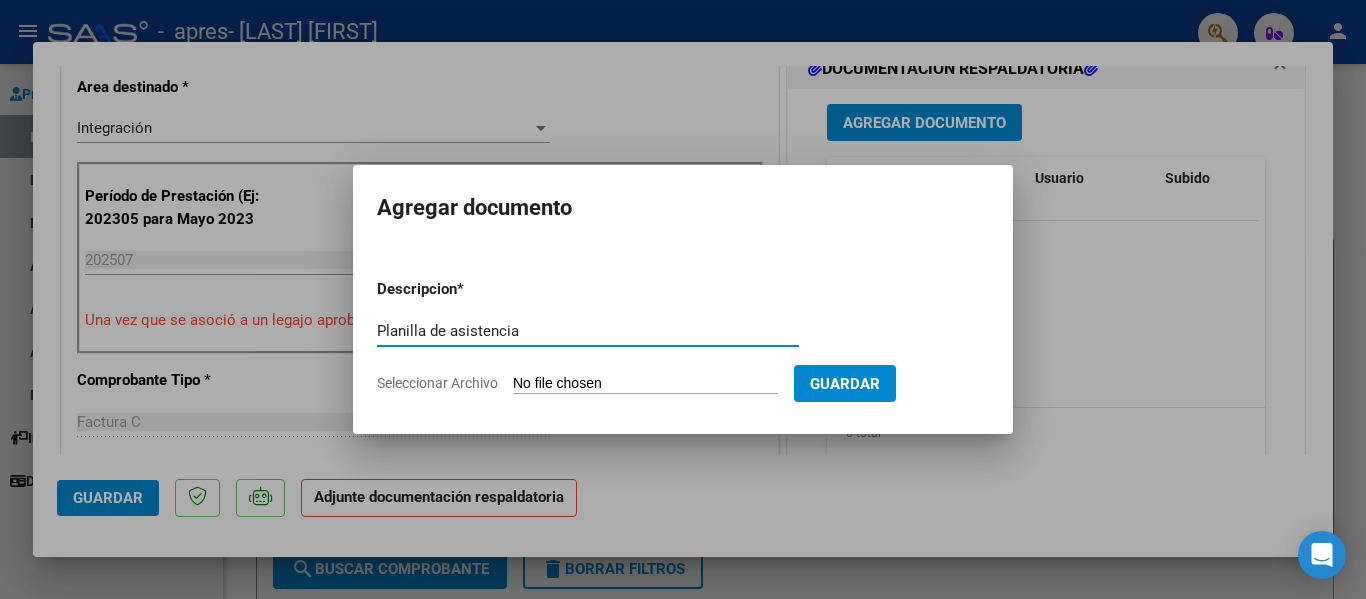 type on "Planilla de asistencia" 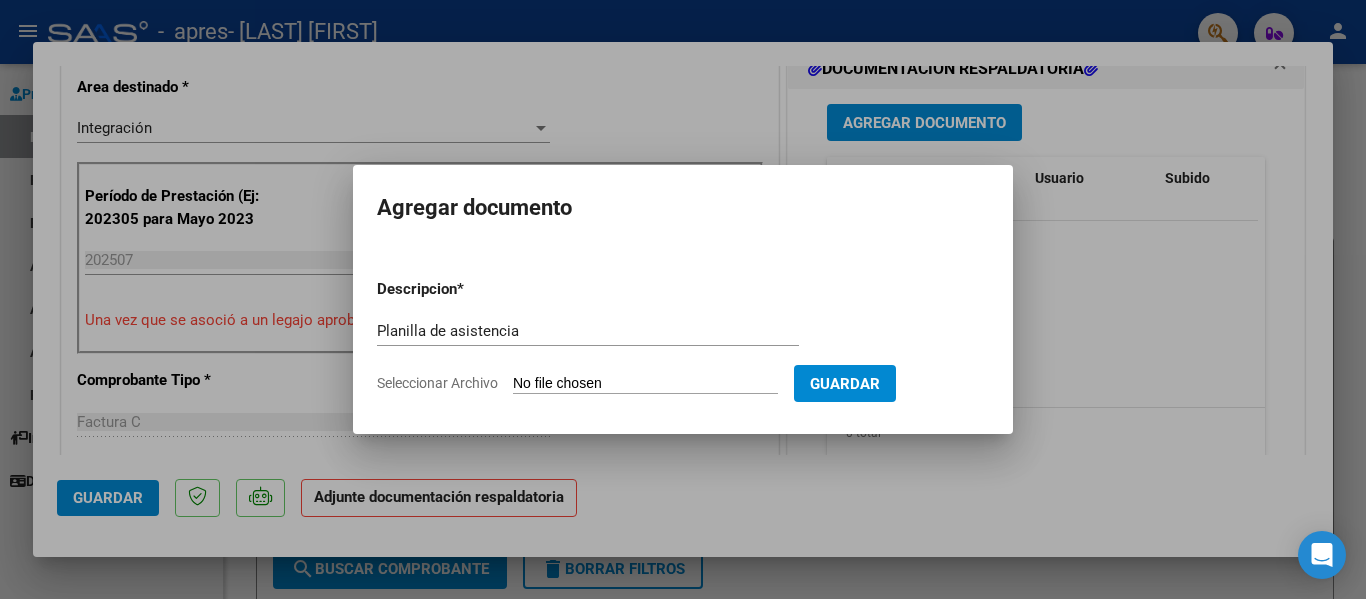 click on "Seleccionar Archivo" 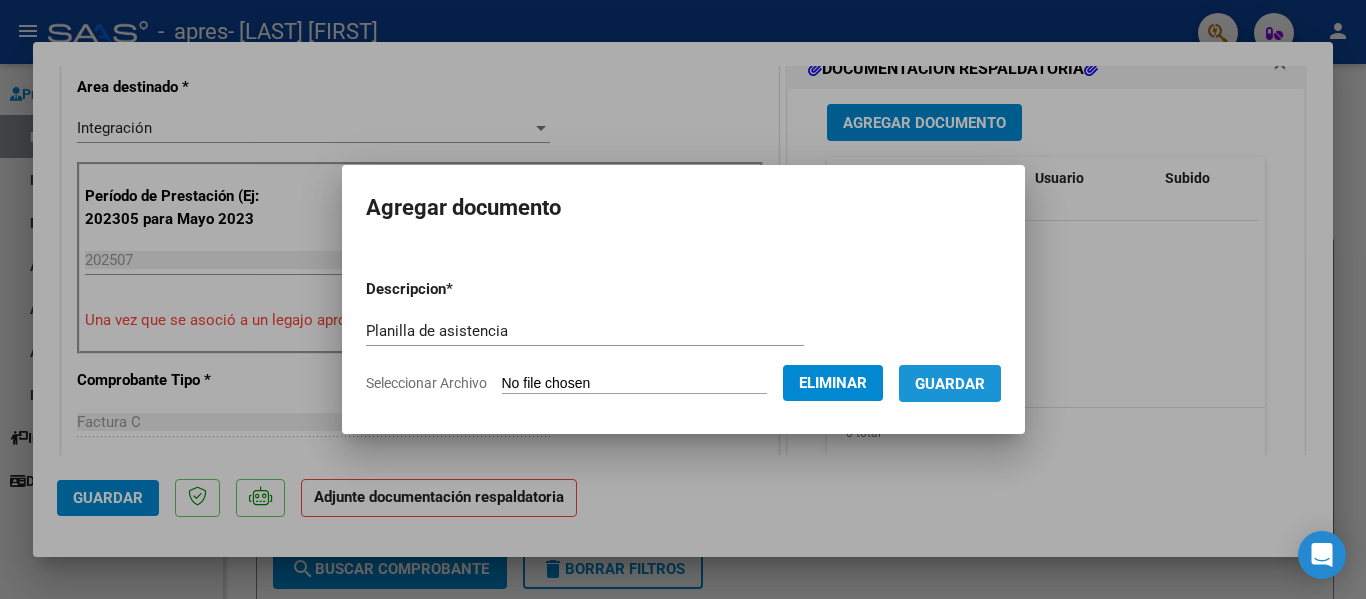 click on "Guardar" at bounding box center (950, 384) 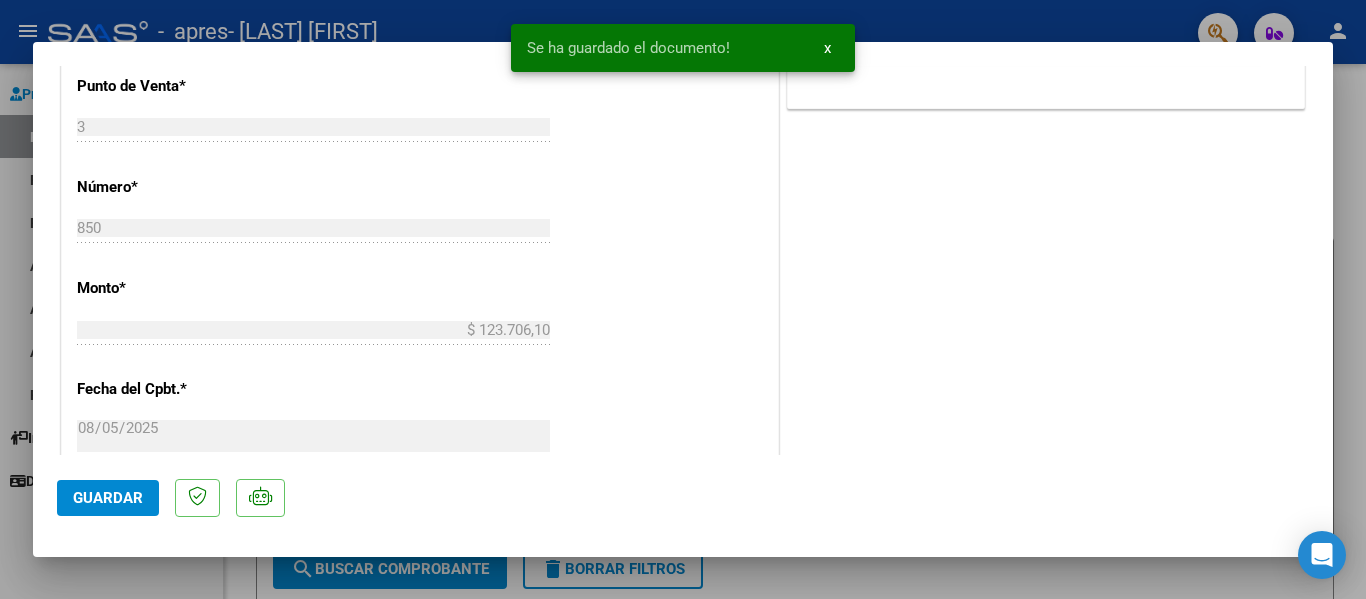 scroll, scrollTop: 1100, scrollLeft: 0, axis: vertical 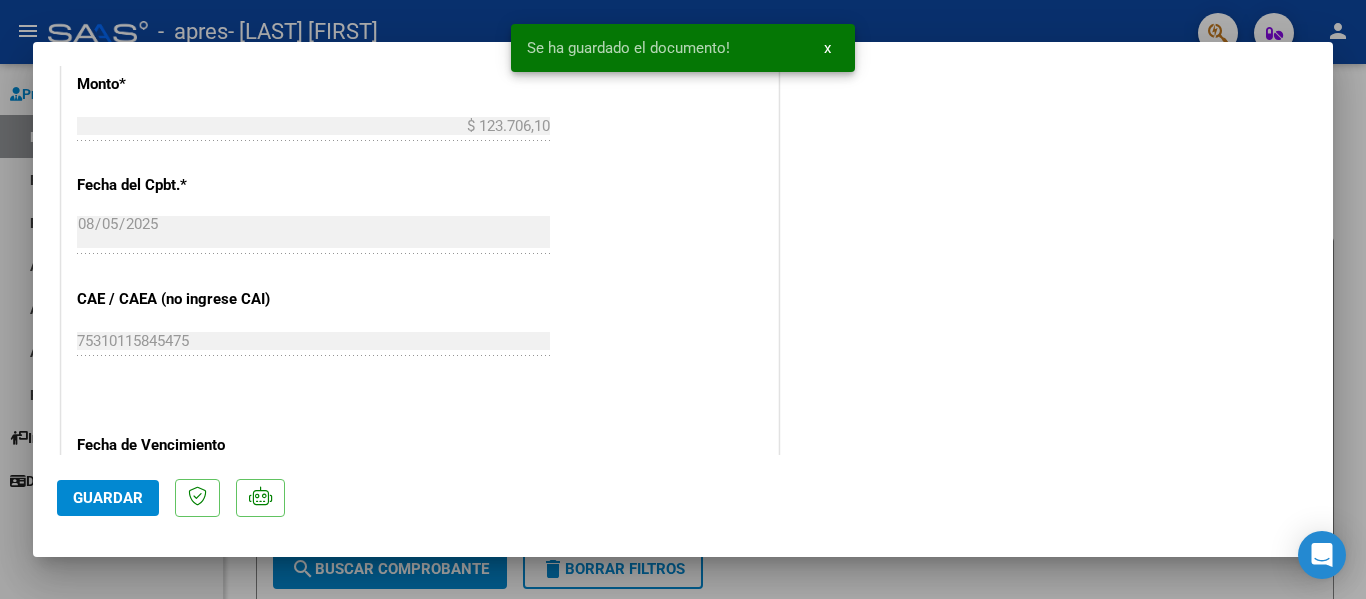 click on "Guardar" 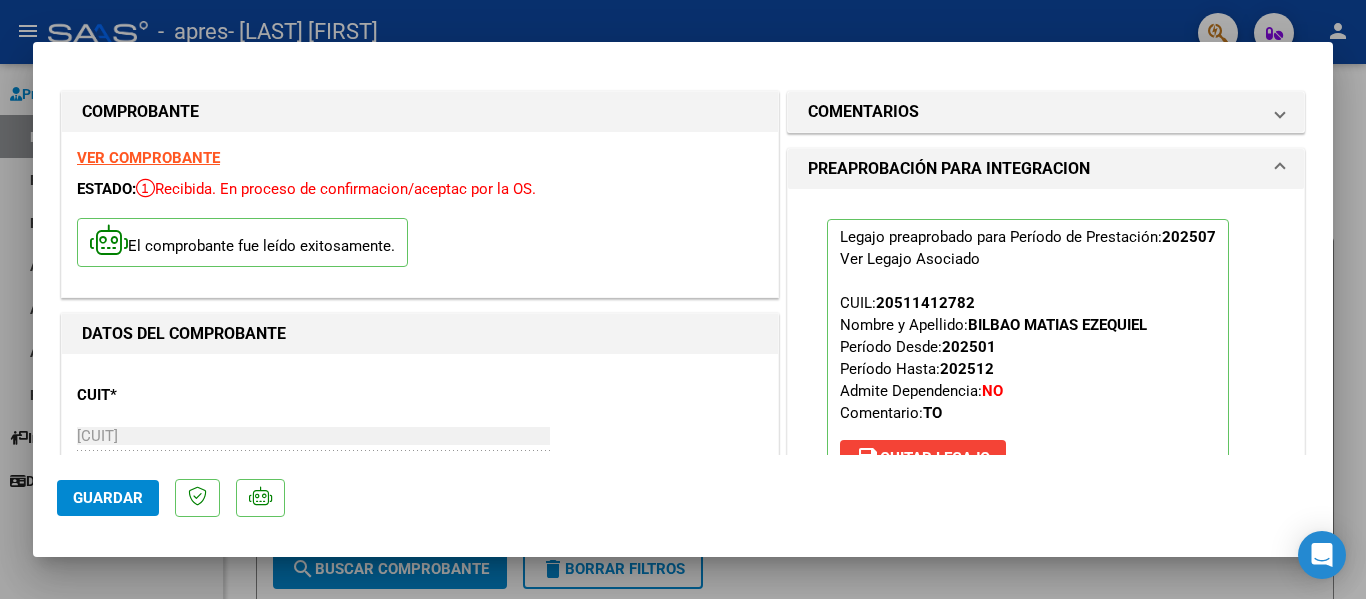 scroll, scrollTop: 0, scrollLeft: 0, axis: both 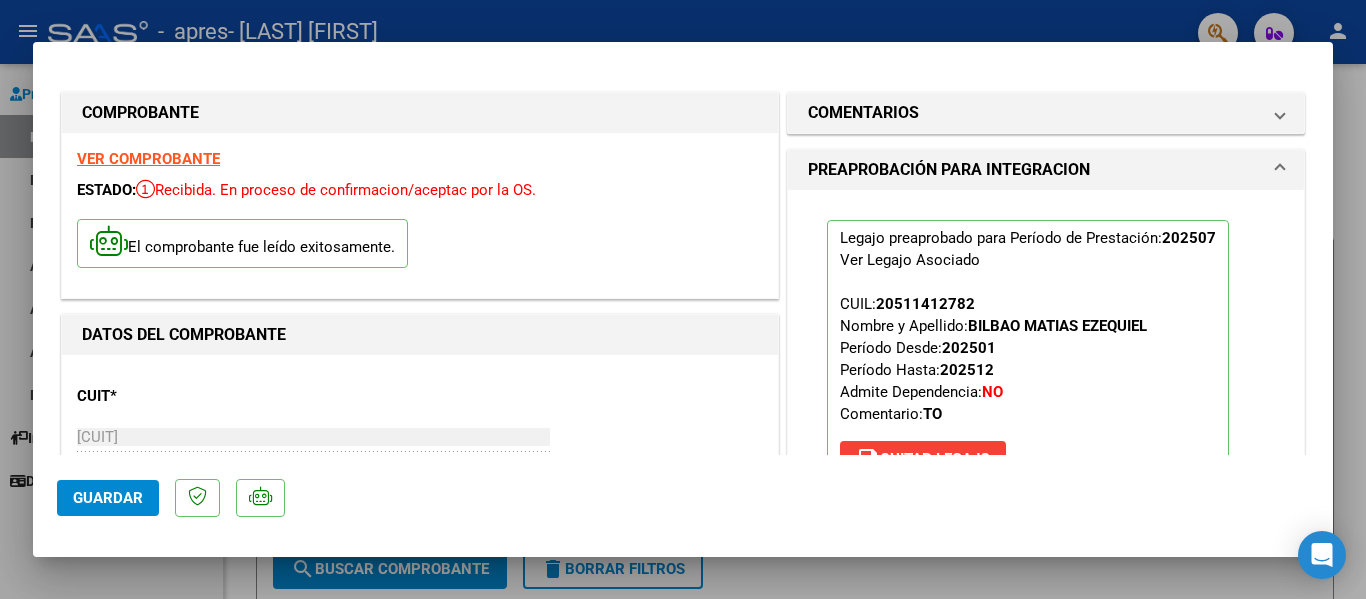 click on "Guardar" 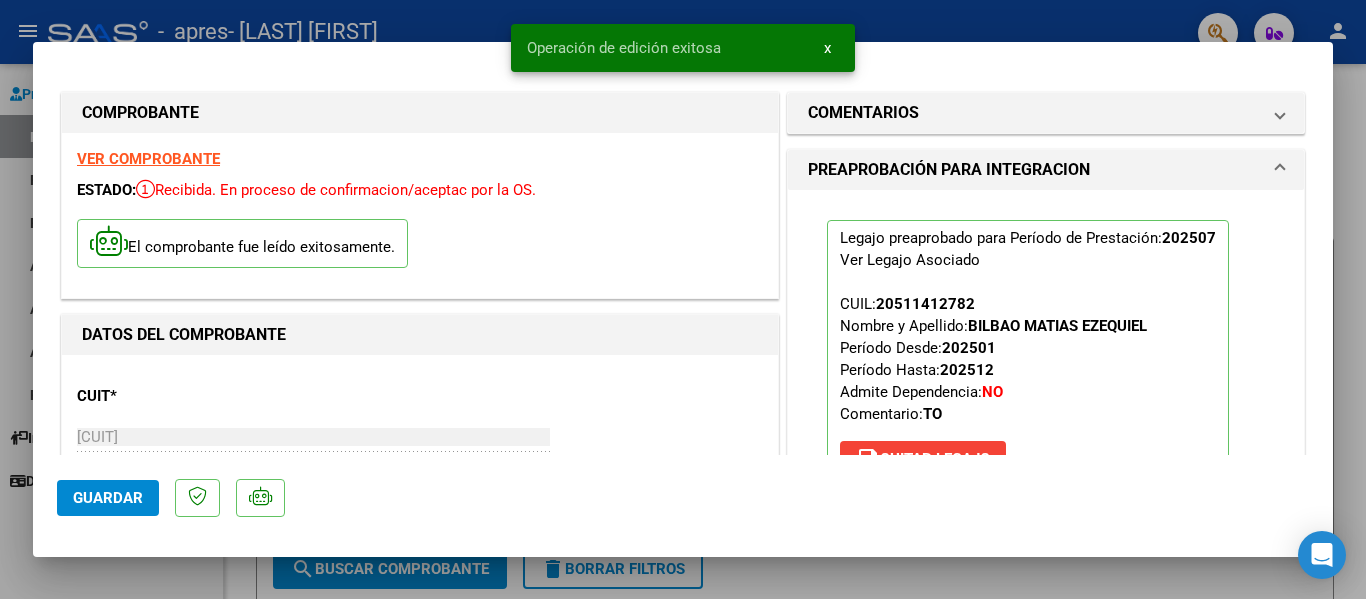 click at bounding box center [683, 299] 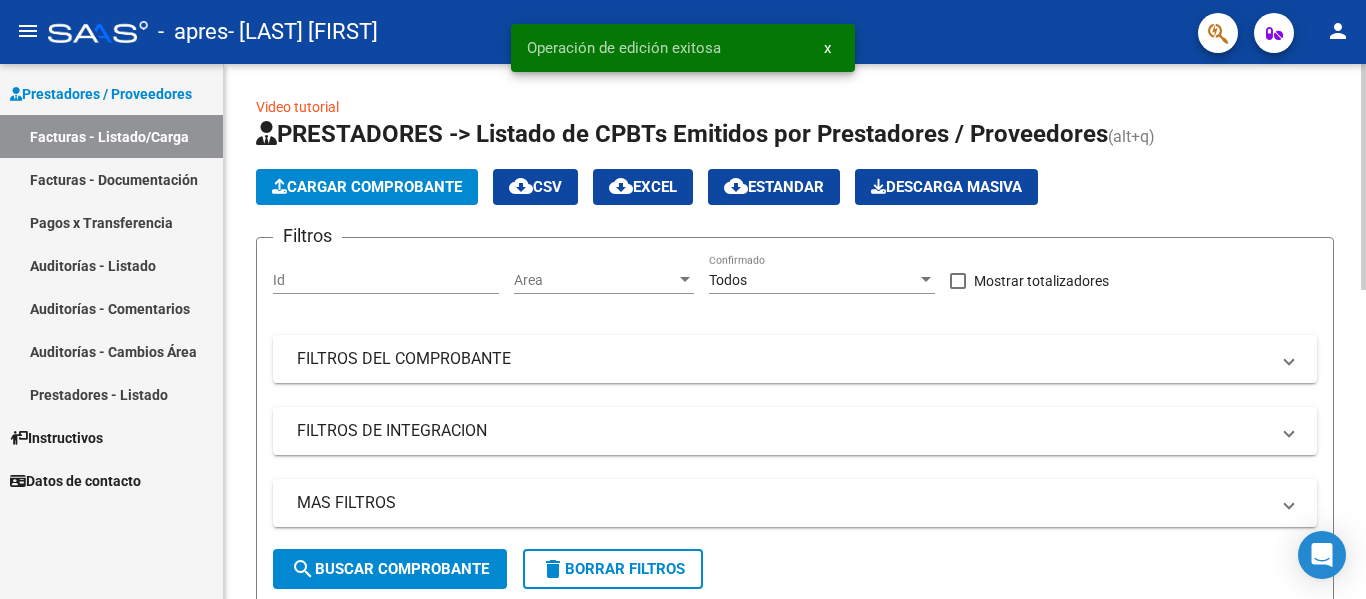 click on "Cargar Comprobante" 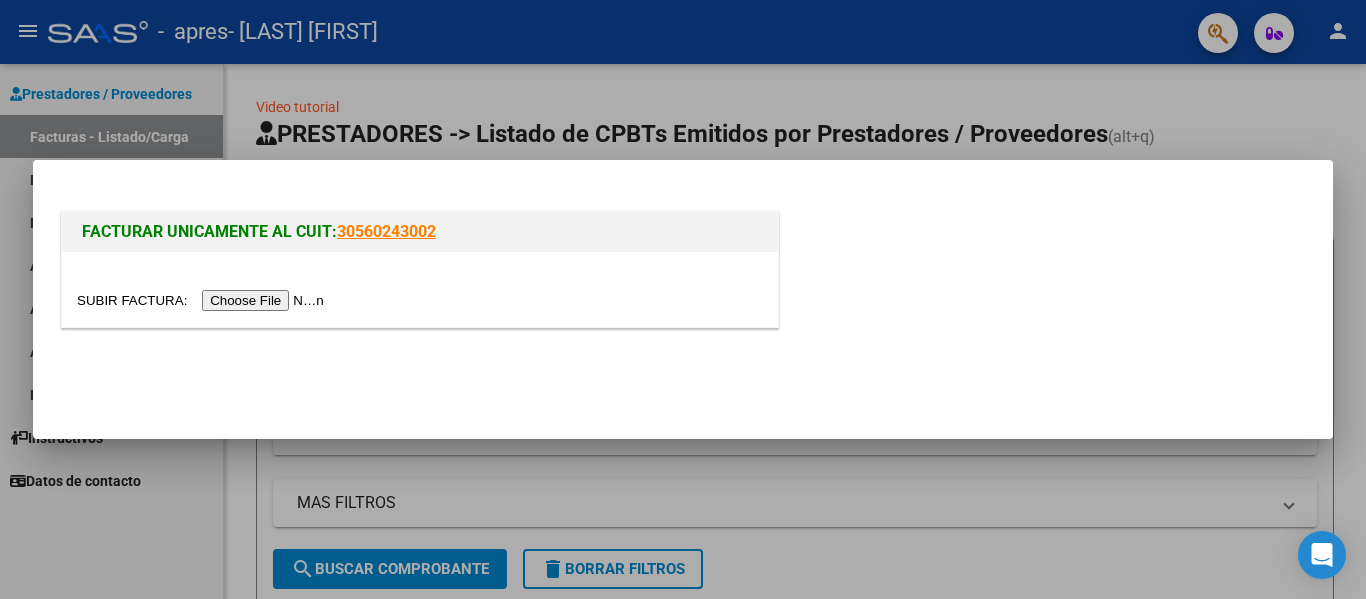 click at bounding box center (203, 300) 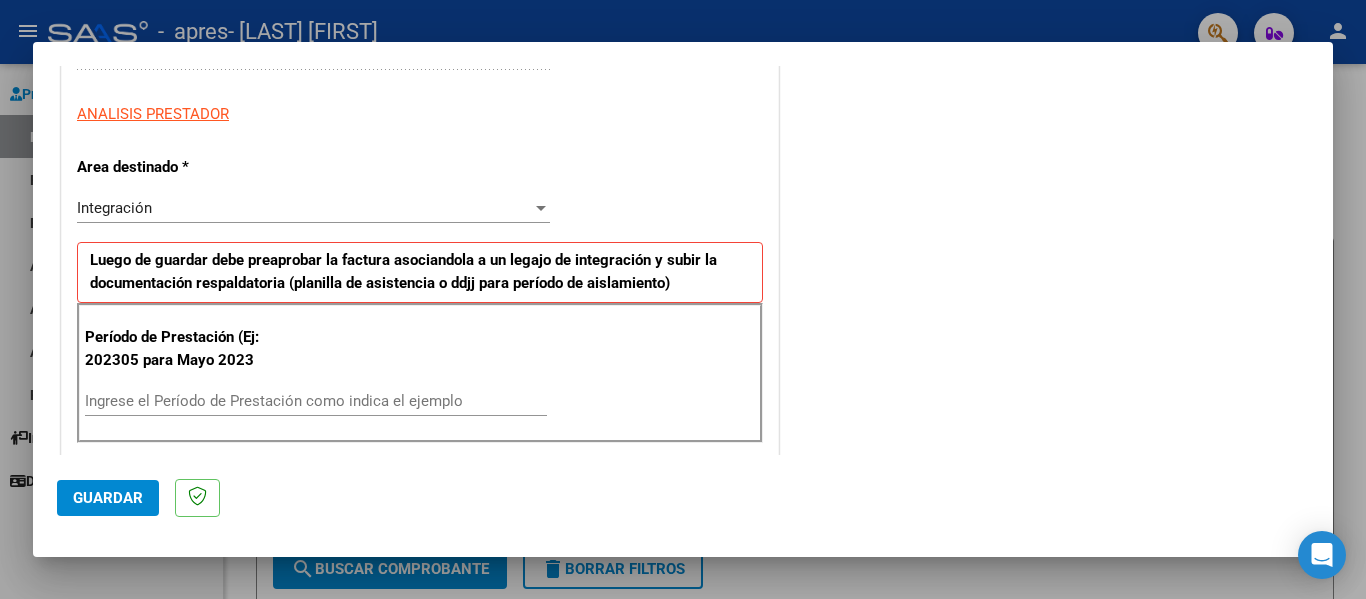 scroll, scrollTop: 500, scrollLeft: 0, axis: vertical 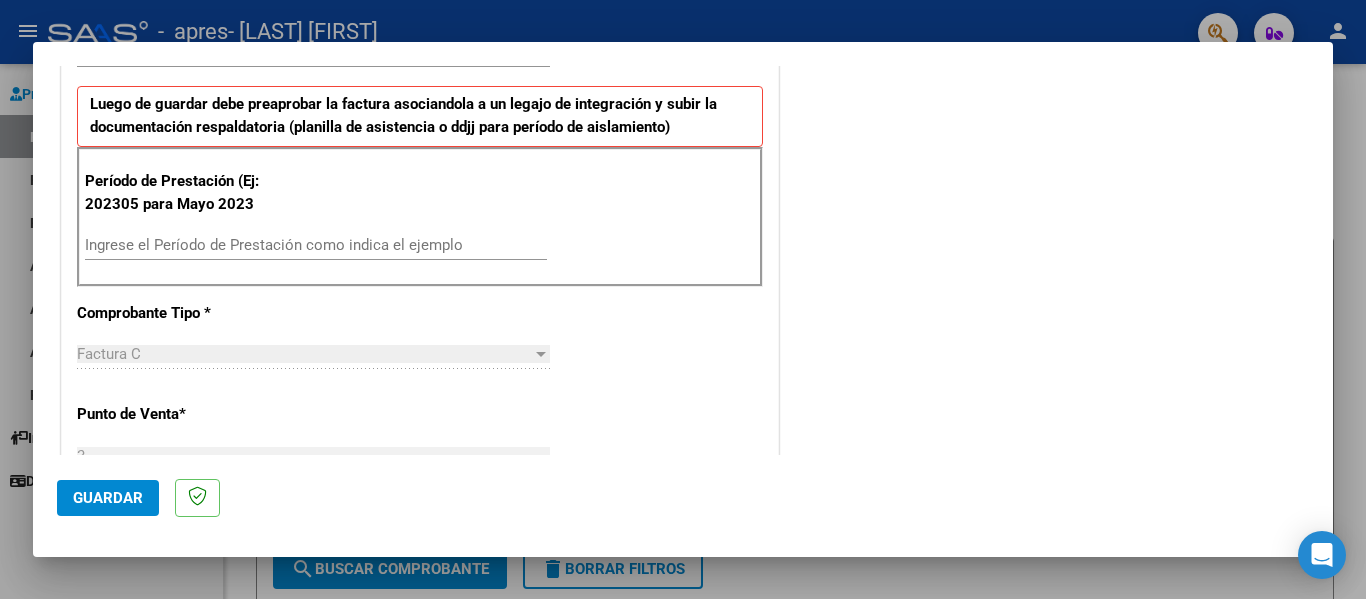click on "Ingrese el Período de Prestación como indica el ejemplo" at bounding box center (316, 245) 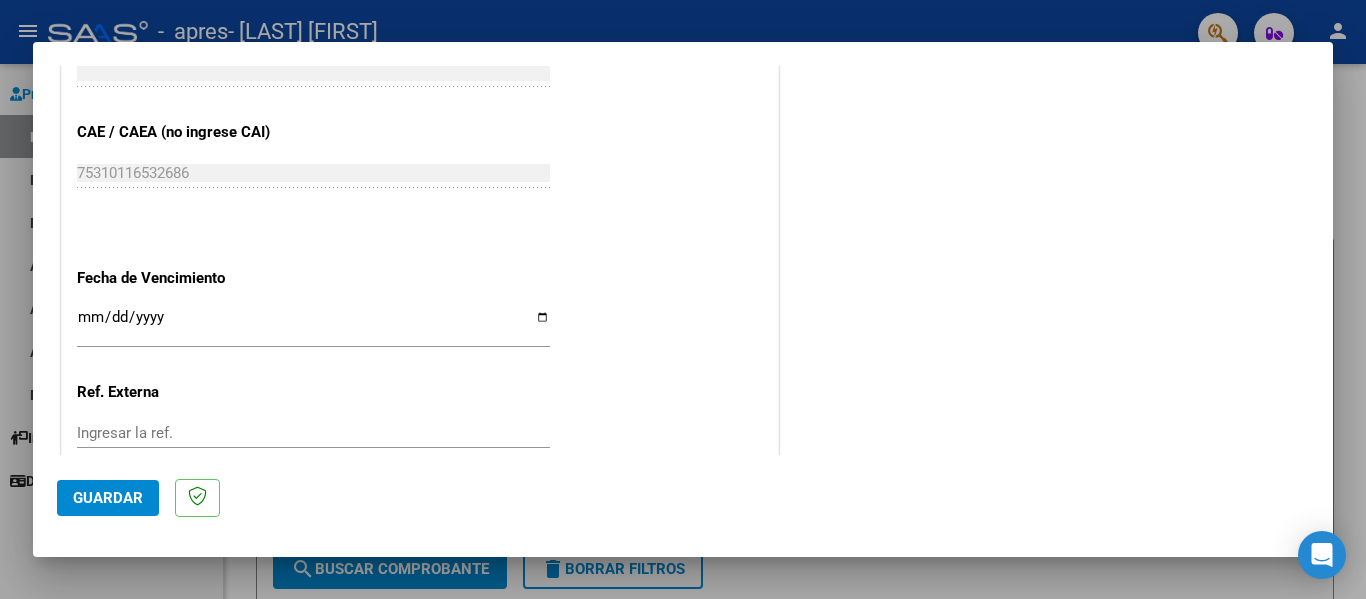 scroll, scrollTop: 1300, scrollLeft: 0, axis: vertical 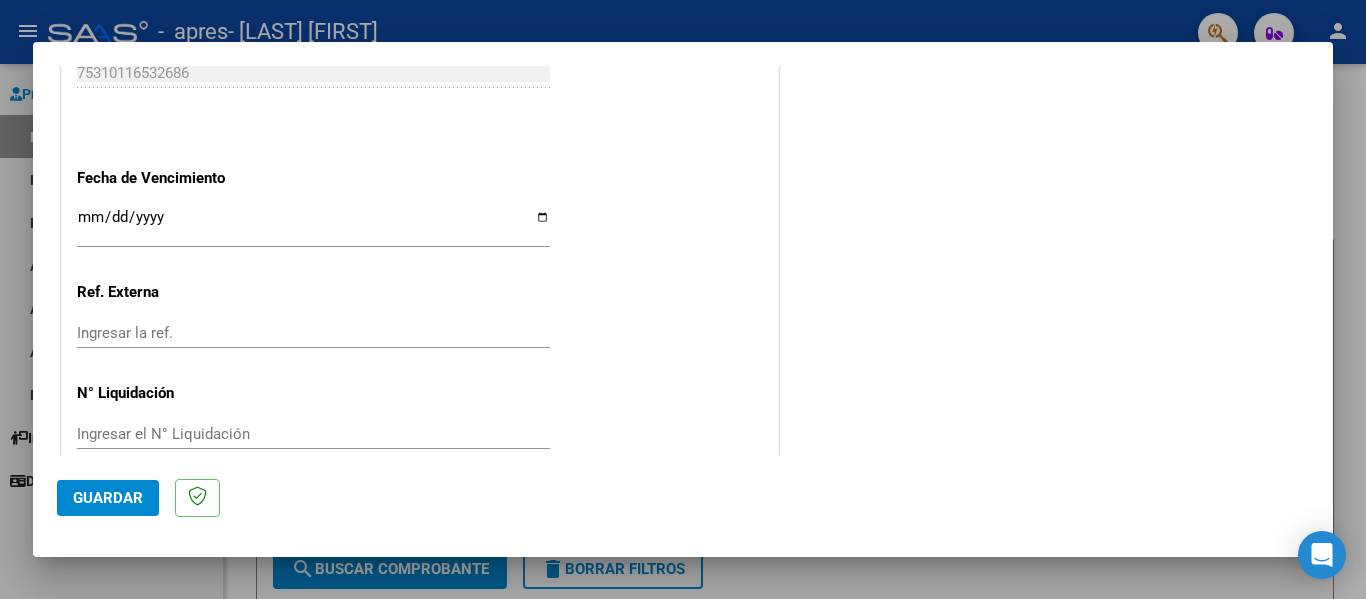 type on "202507" 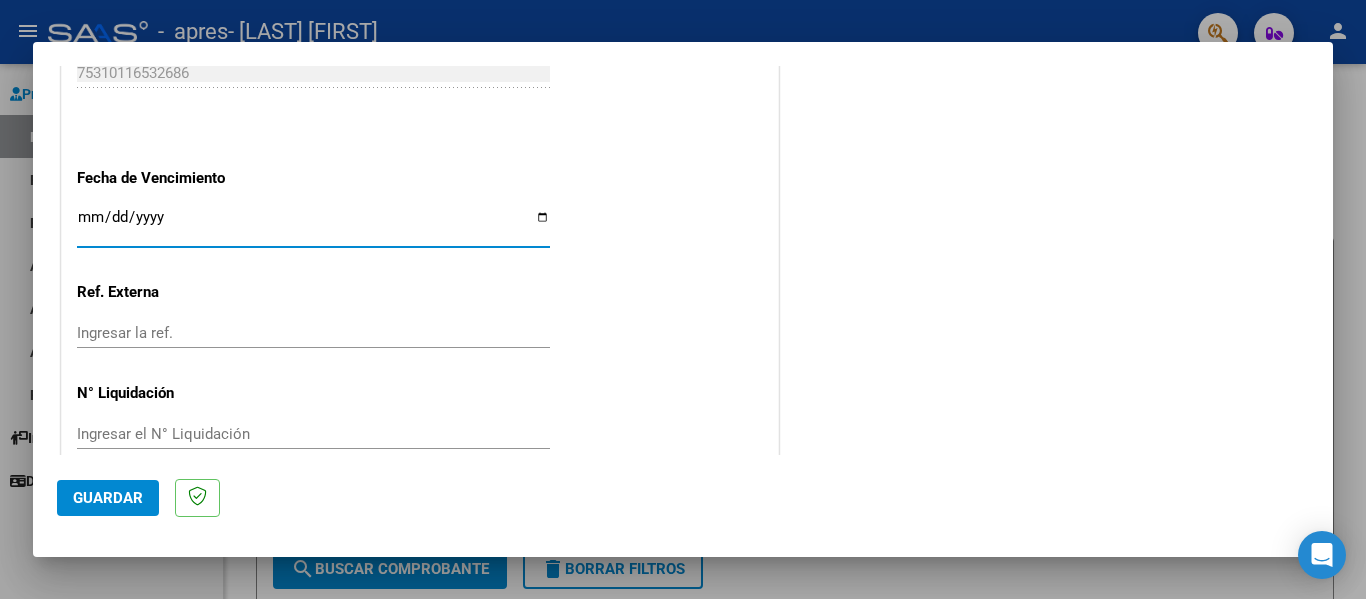click on "Ingresar la fecha" at bounding box center [313, 225] 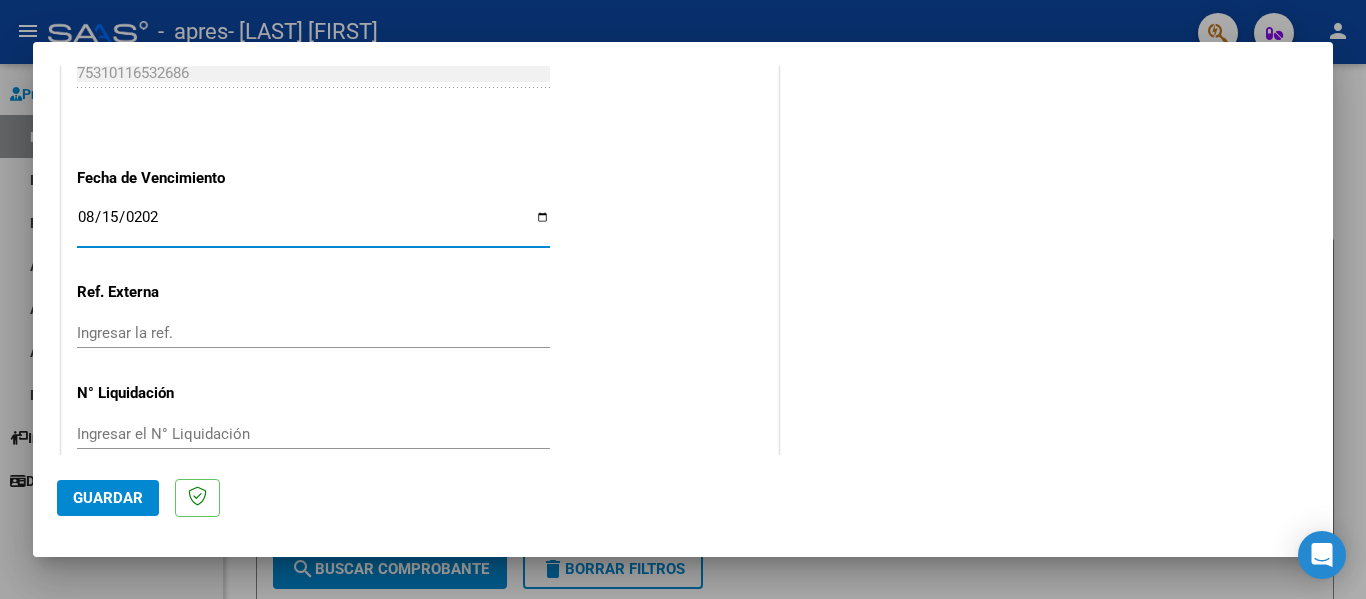 type on "2025-08-15" 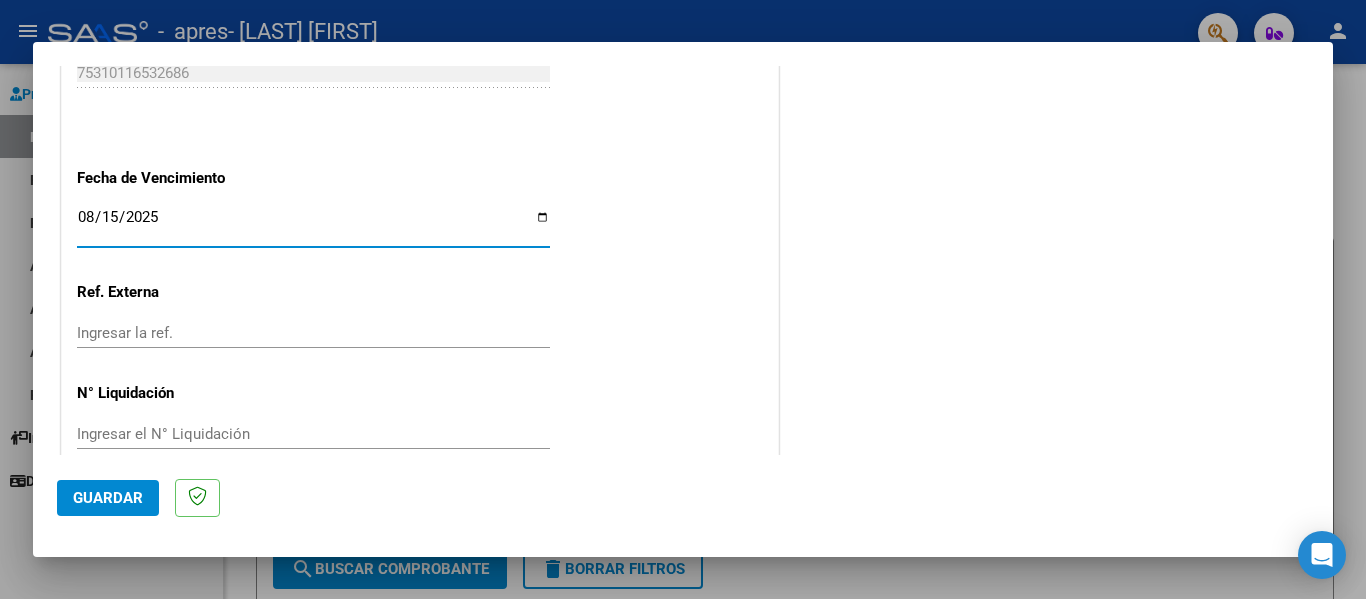 click on "CUIT  *   [CUIT] Ingresar CUIT  ANALISIS PRESTADOR  Area destinado * Integración Seleccionar Area Luego de guardar debe preaprobar la factura asociandola a un legajo de integración y subir la documentación respaldatoria (planilla de asistencia o ddjj para período de aislamiento)  Período de Prestación (Ej: 202305 para Mayo 2023    202507 Ingrese el Período de Prestación como indica el ejemplo   Comprobante Tipo * Factura C Seleccionar Tipo Punto de Venta  *   3 Ingresar el Nro.  Número  *   853 Ingresar el Nro.  Monto  *   $ 123.706,10 Ingresar el monto  Fecha del Cpbt.  *   2025-08-05 Ingresar la fecha  CAE / CAEA (no ingrese CAI)    75310116532686 Ingresar el CAE o CAEA (no ingrese CAI)  Fecha de Vencimiento    2025-08-15 Ingresar la fecha  Ref. Externa    Ingresar la ref.  N° Liquidación    Ingresar el N° Liquidación" at bounding box center [420, -251] 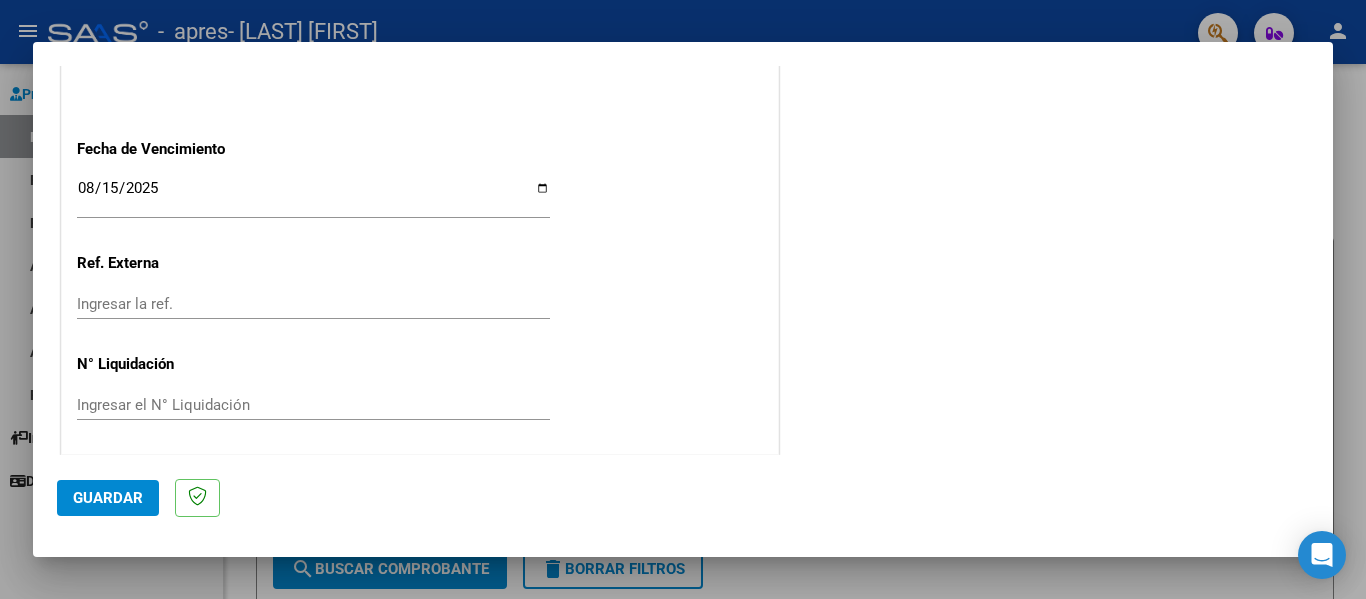 scroll, scrollTop: 1333, scrollLeft: 0, axis: vertical 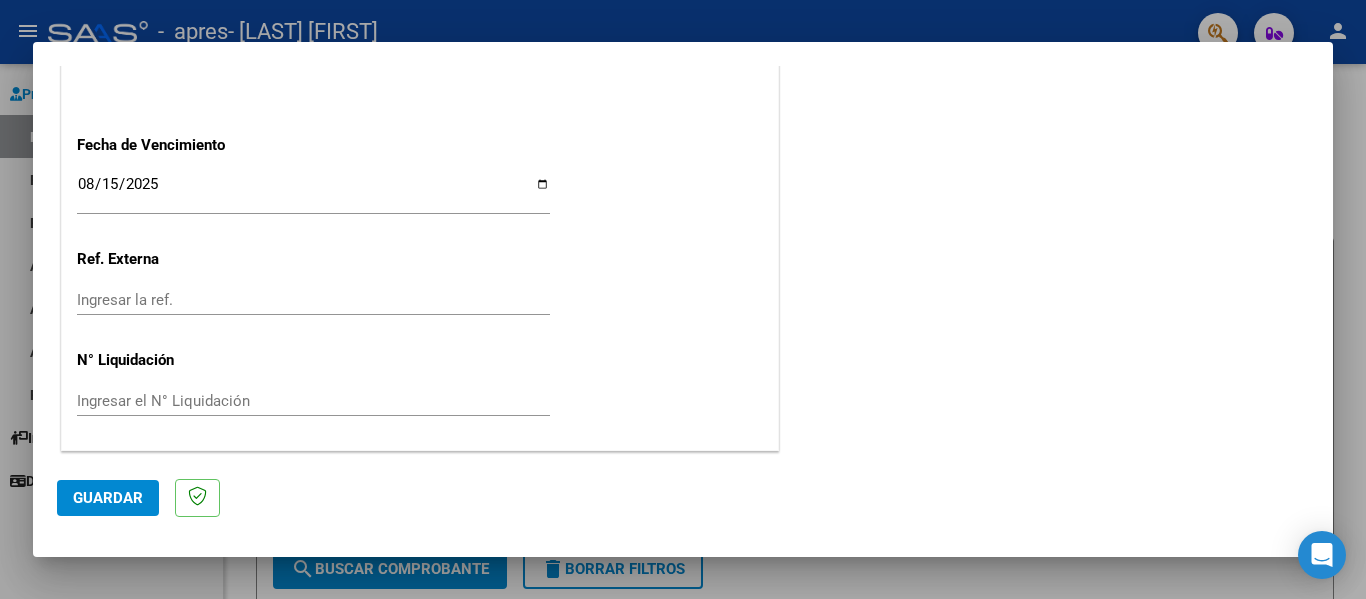 click on "Guardar" 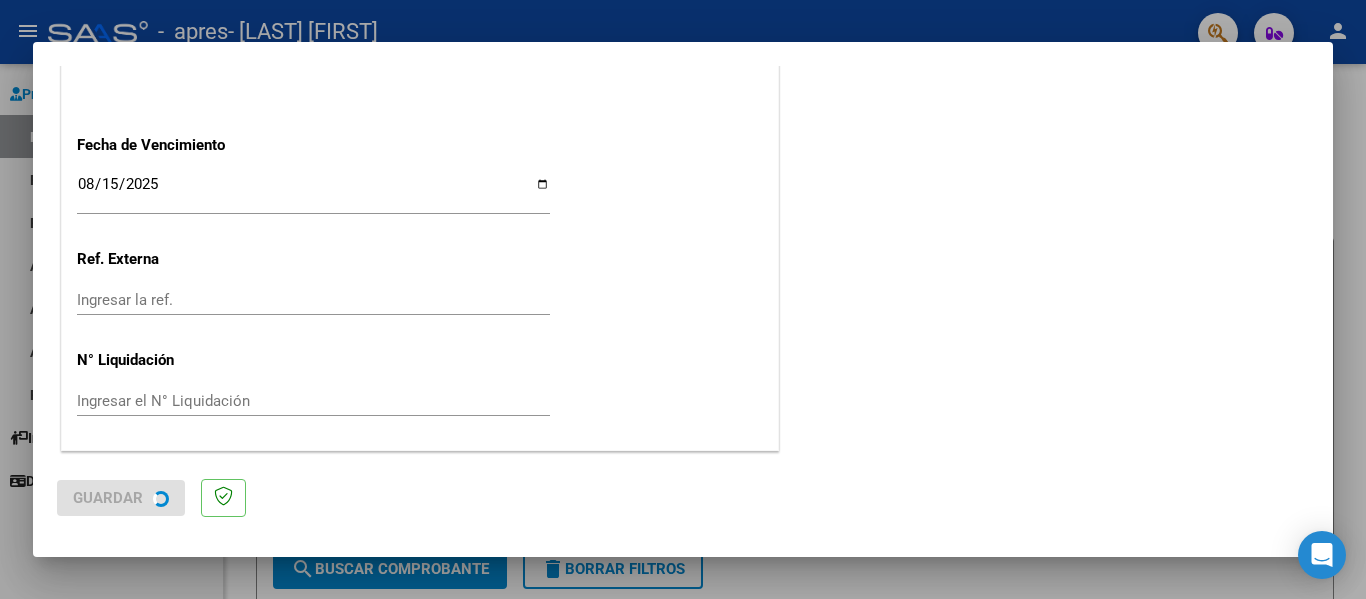 scroll, scrollTop: 0, scrollLeft: 0, axis: both 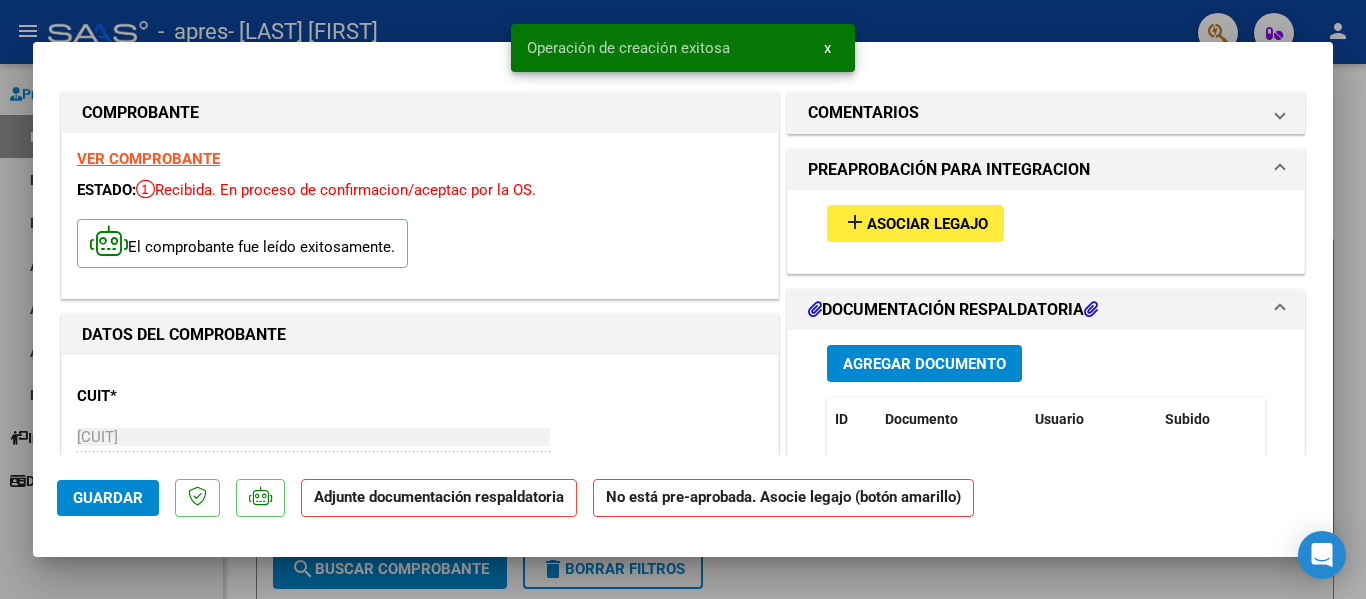 click on "add" at bounding box center (855, 222) 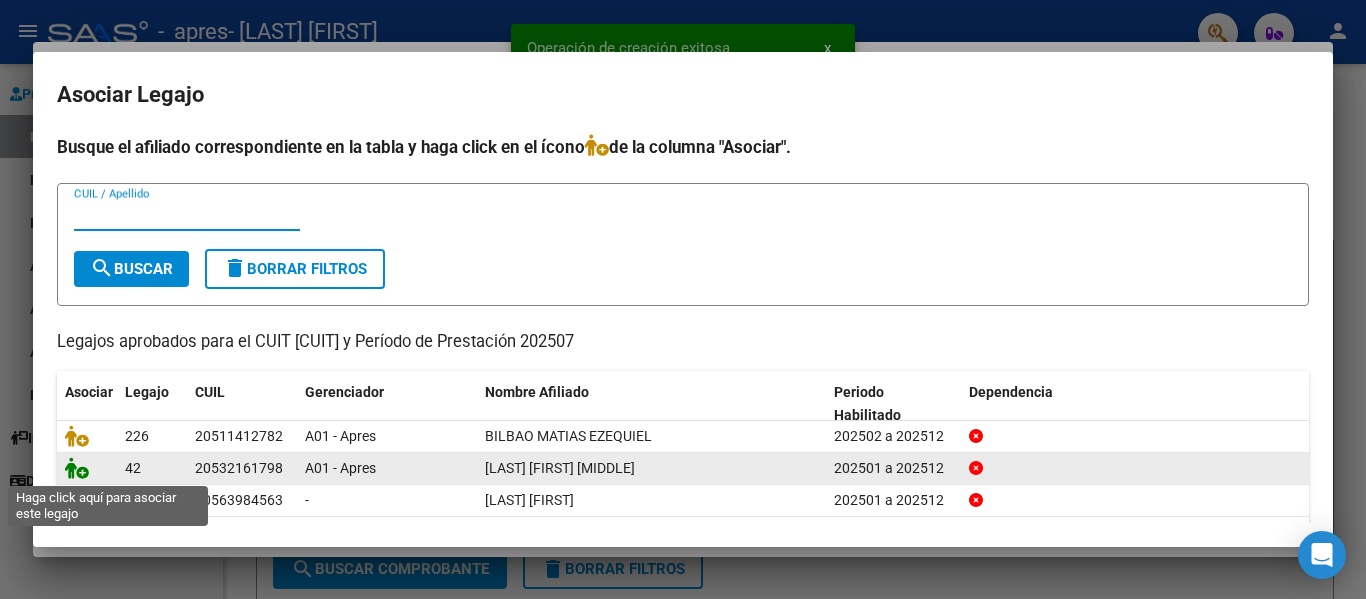 click 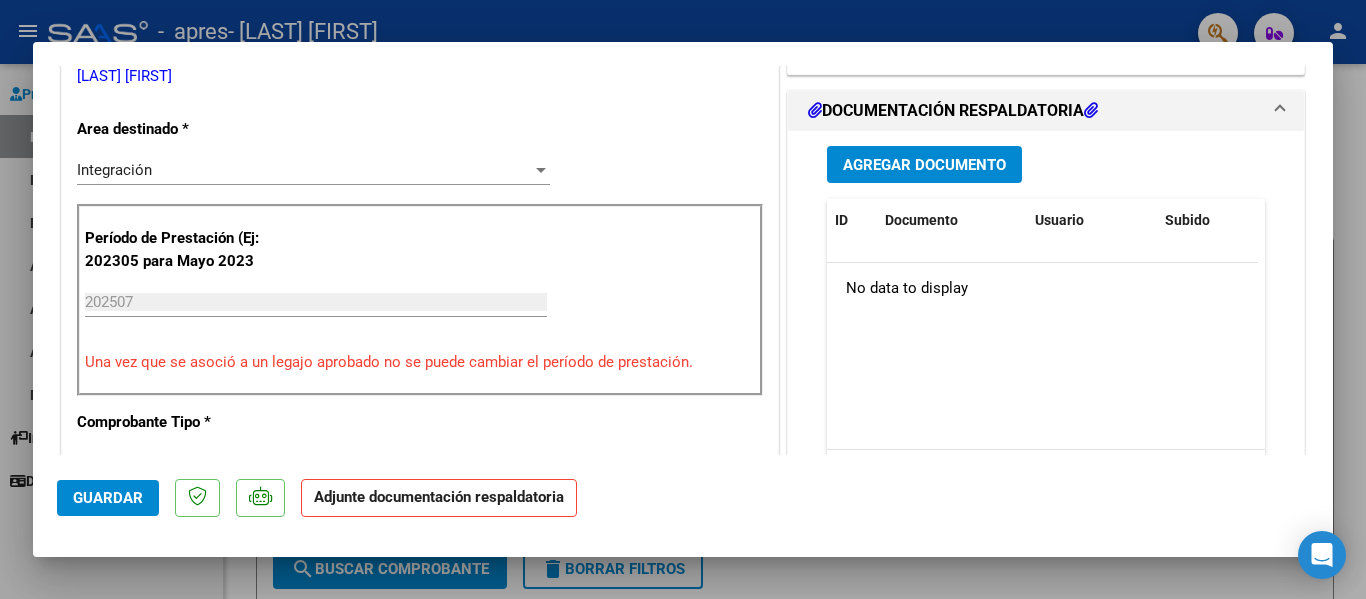 scroll, scrollTop: 400, scrollLeft: 0, axis: vertical 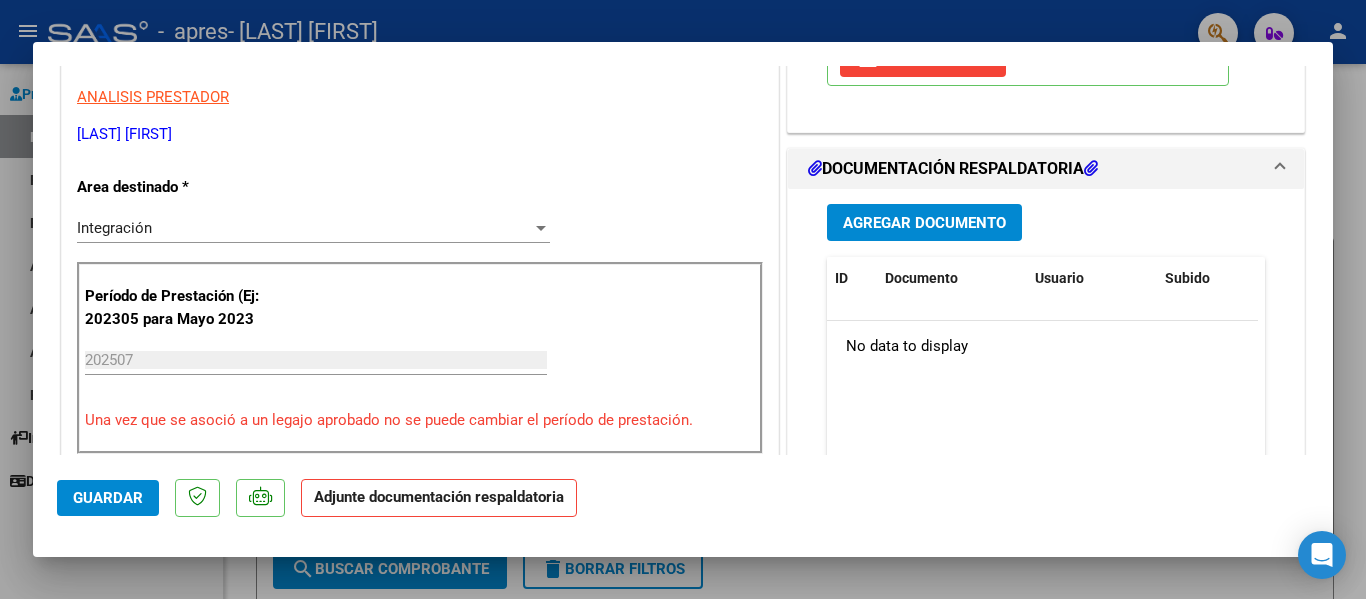 click on "Agregar Documento" at bounding box center [924, 222] 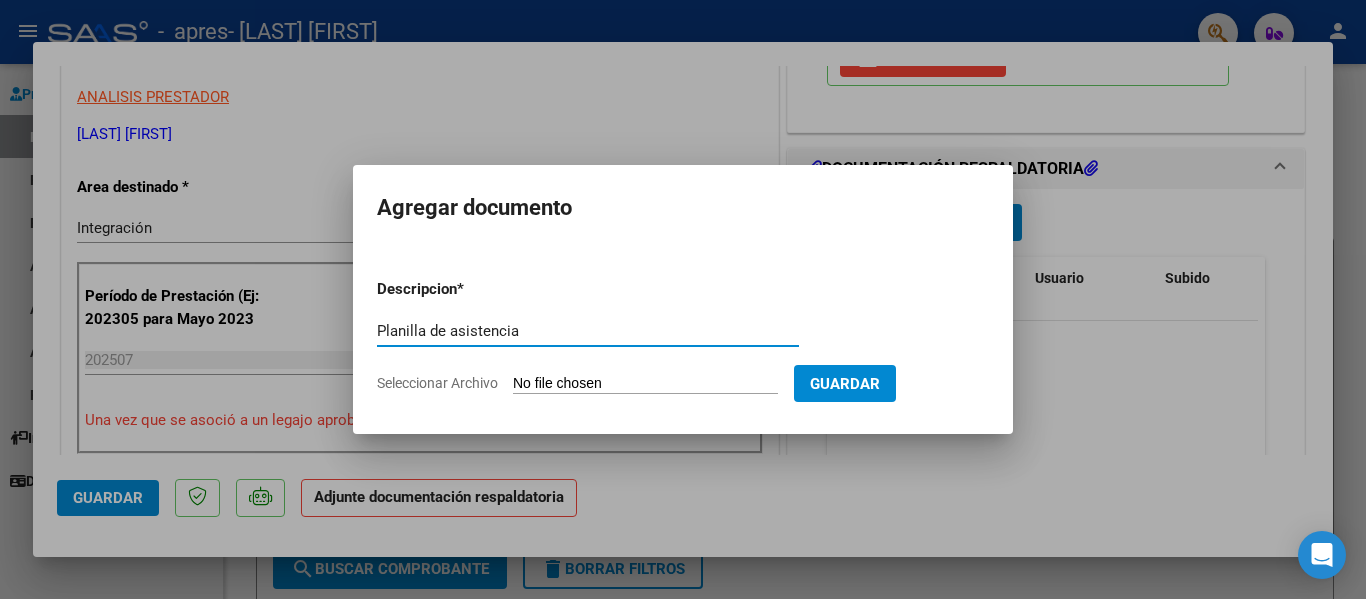 type on "Planilla de asistencia" 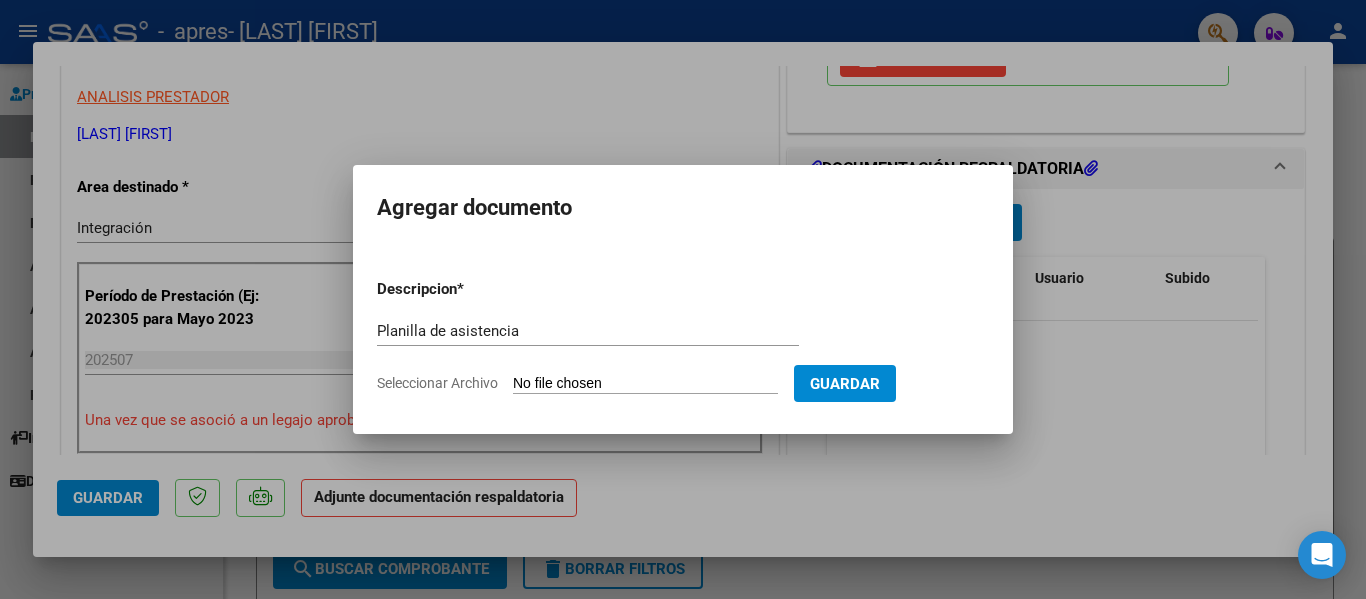 type on "C:\fakepath\[LAST] PLANILLA 0725.pdf" 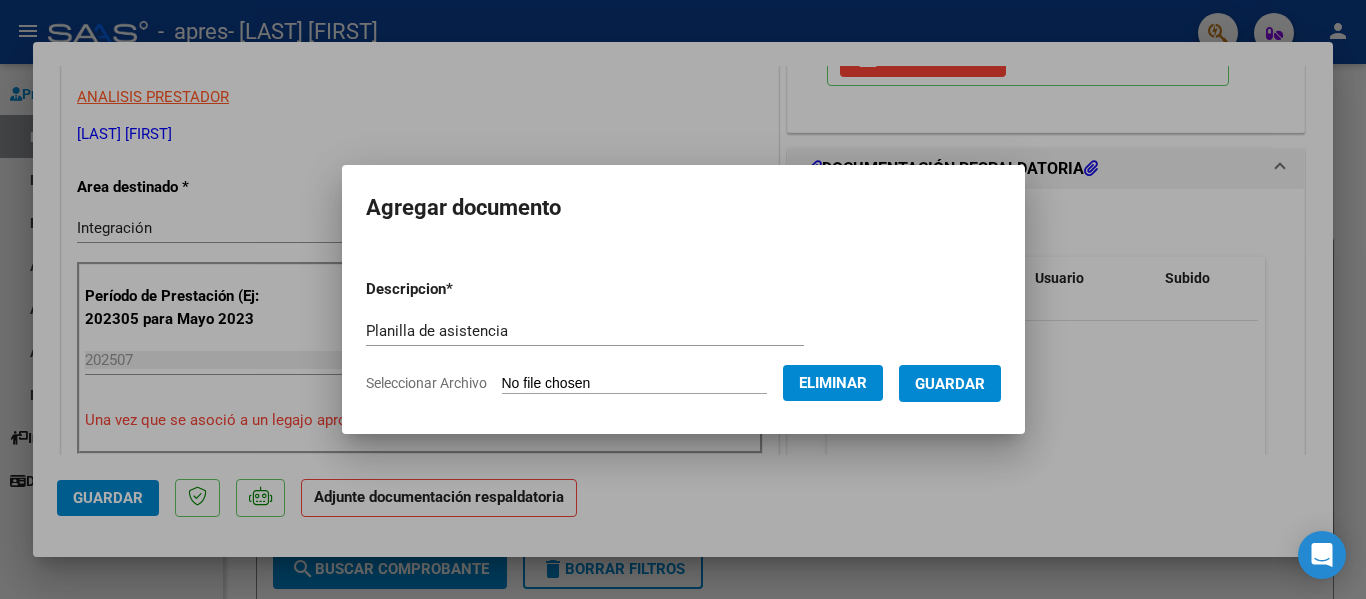 click on "Guardar" at bounding box center (950, 384) 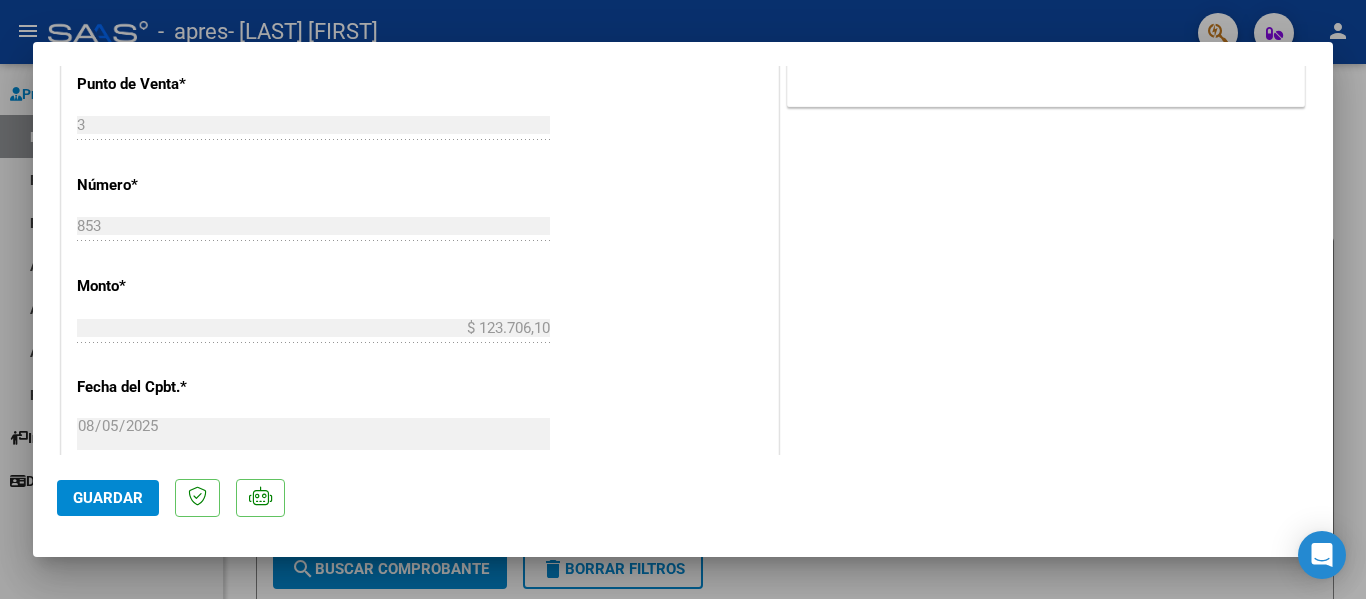 scroll, scrollTop: 900, scrollLeft: 0, axis: vertical 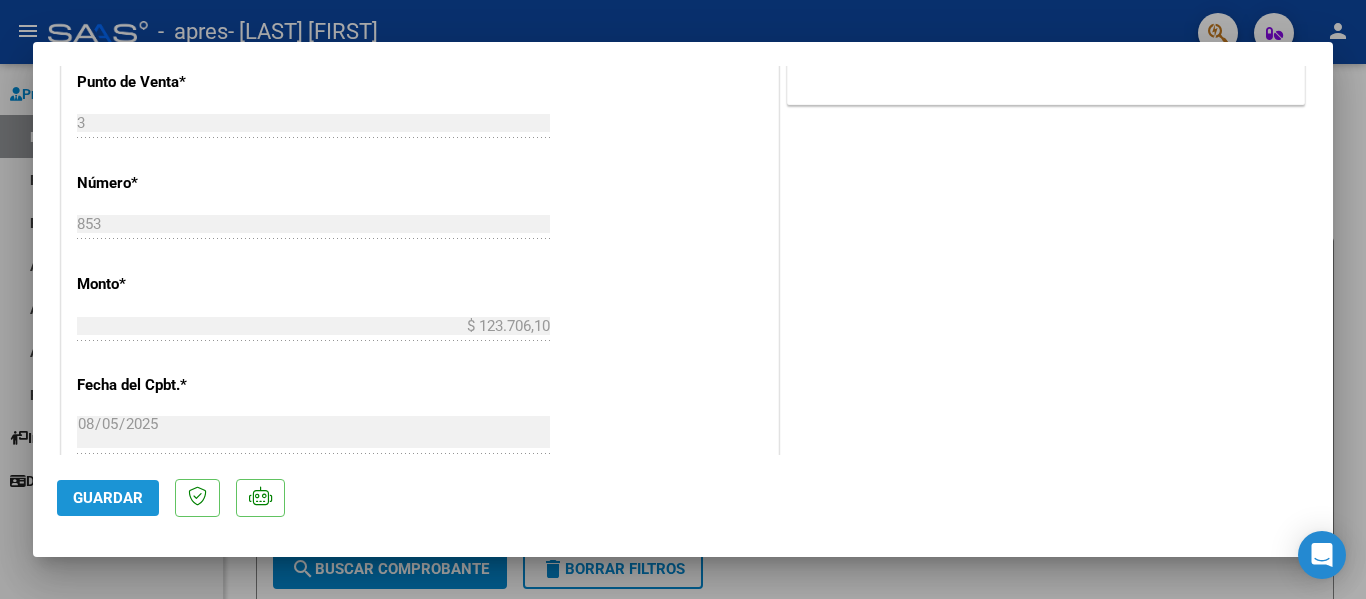 click on "Guardar" 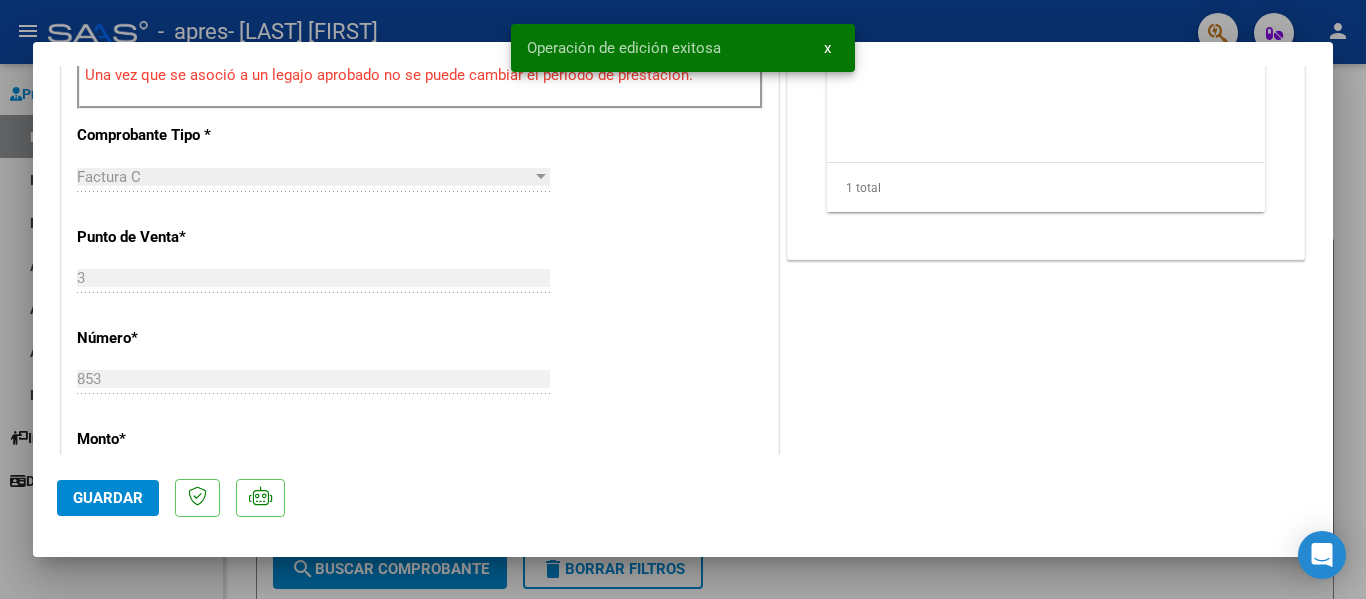 scroll, scrollTop: 700, scrollLeft: 0, axis: vertical 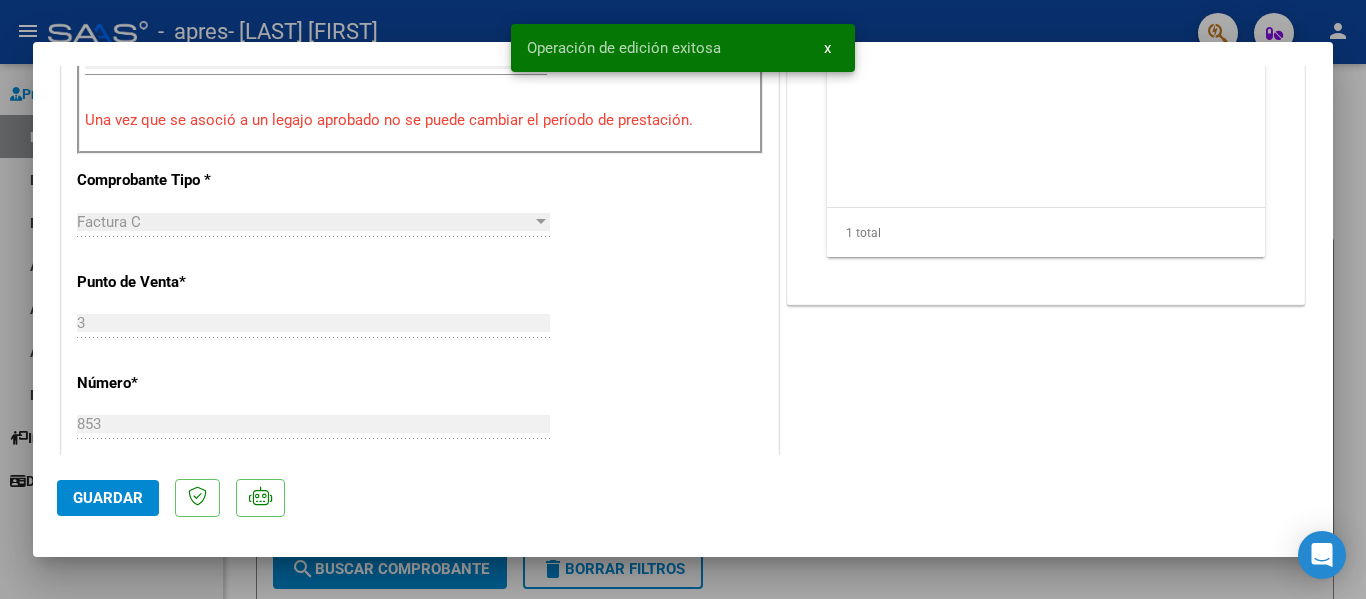 click at bounding box center [683, 299] 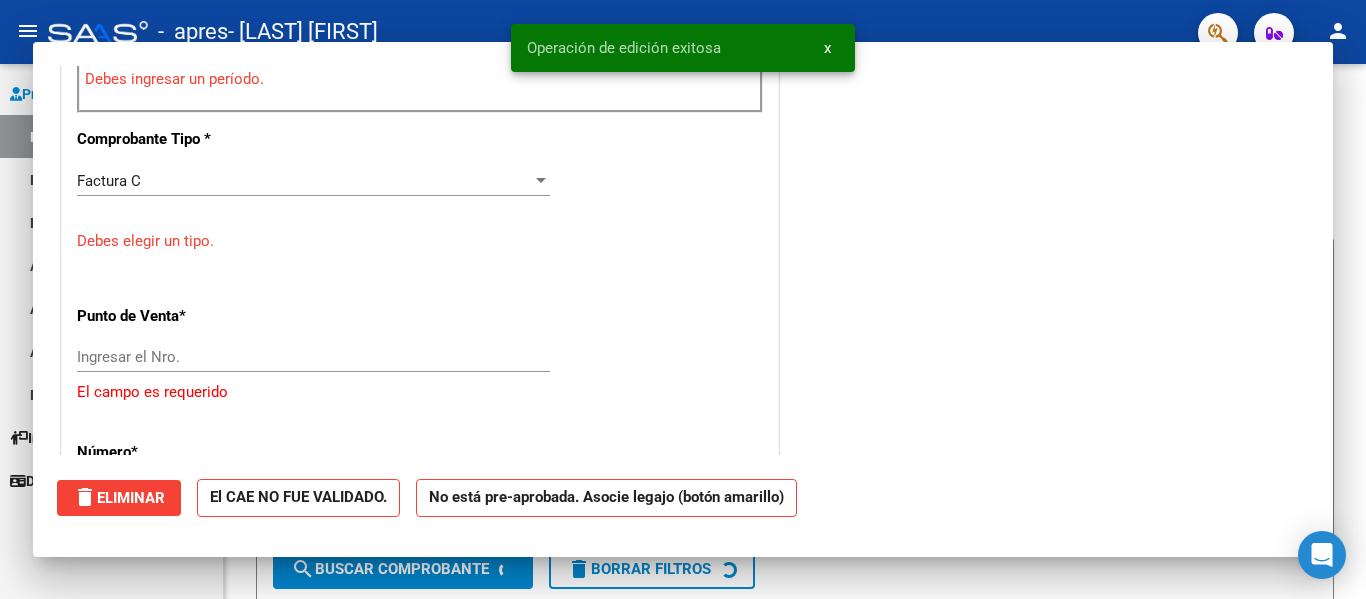 scroll, scrollTop: 659, scrollLeft: 0, axis: vertical 